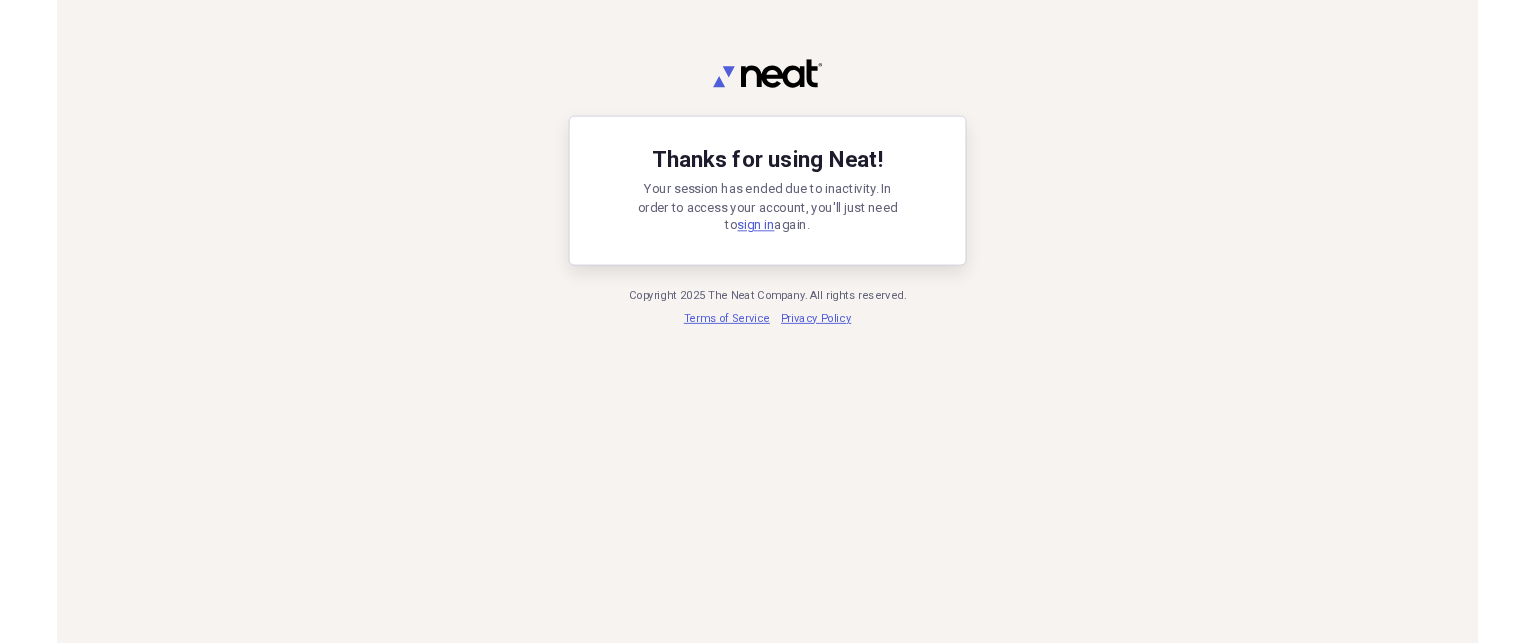 scroll, scrollTop: 0, scrollLeft: 0, axis: both 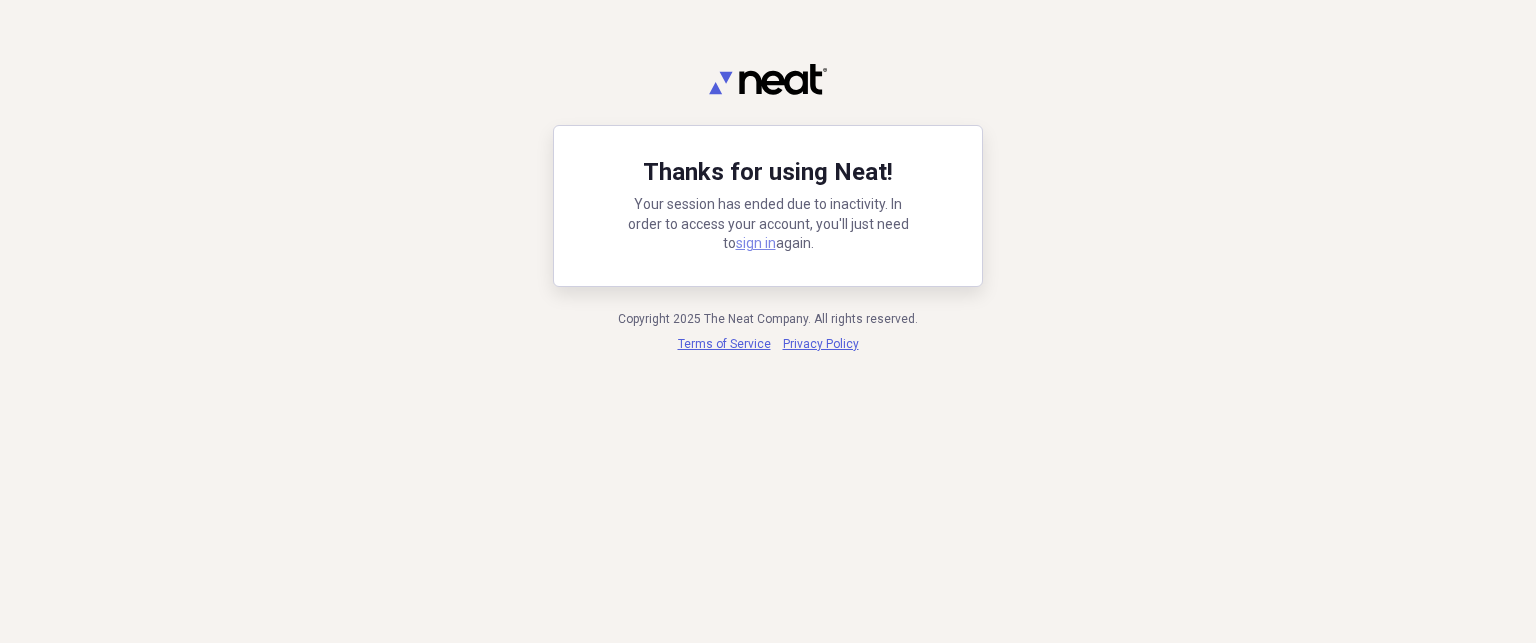 click on "sign in" at bounding box center [756, 243] 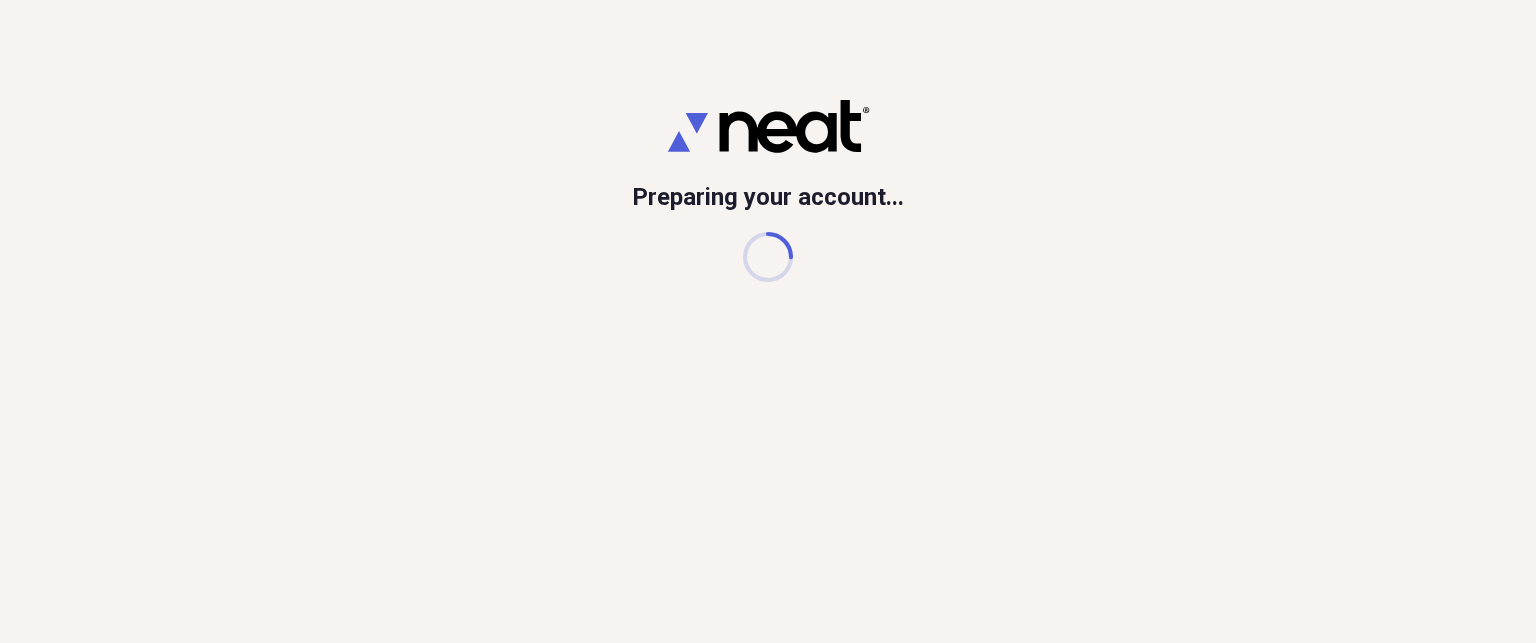 scroll, scrollTop: 0, scrollLeft: 0, axis: both 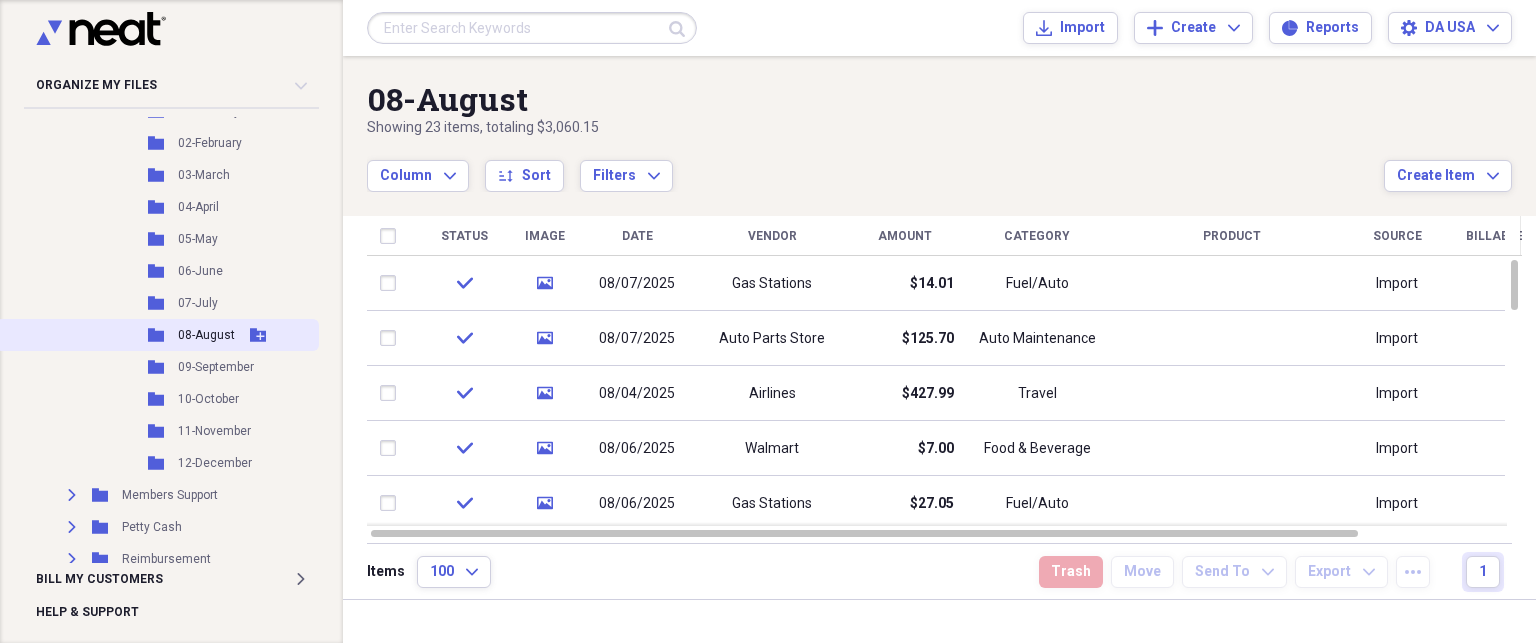 click on "Folder 08-August Add Folder" at bounding box center (157, 335) 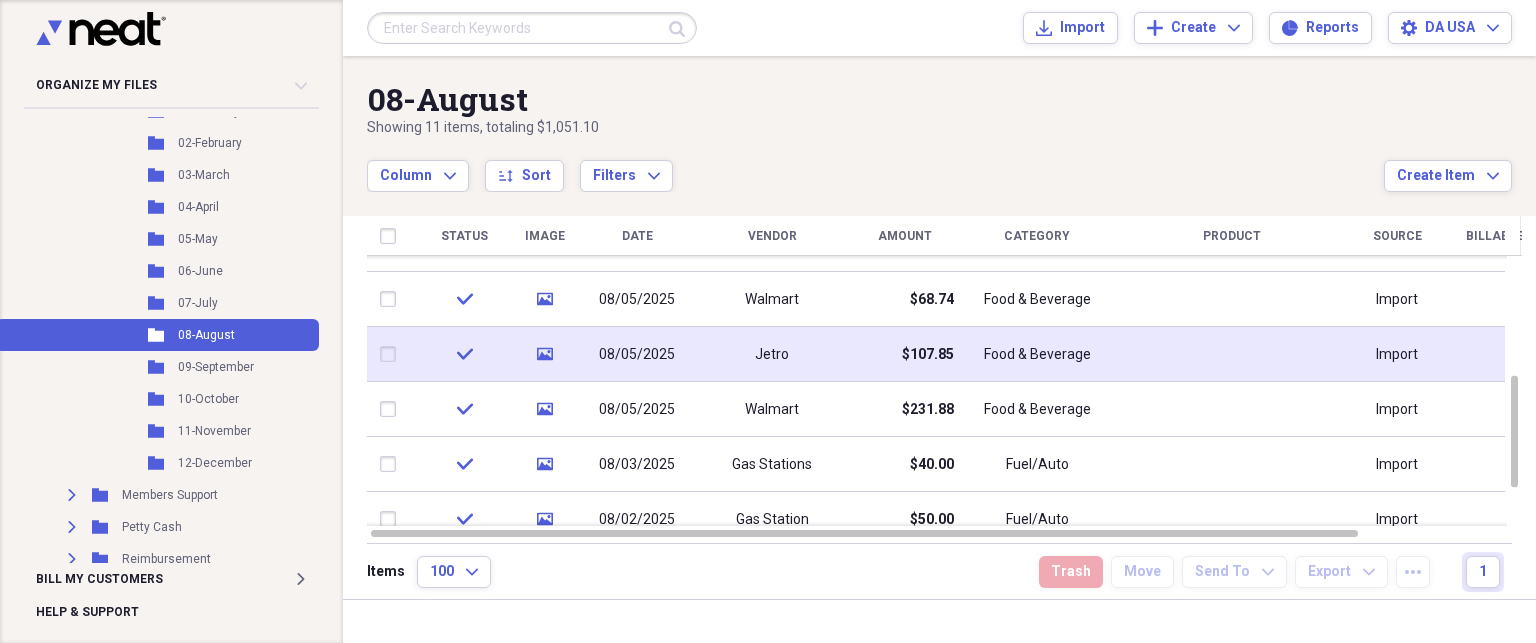 click on "$107.85" at bounding box center (904, 354) 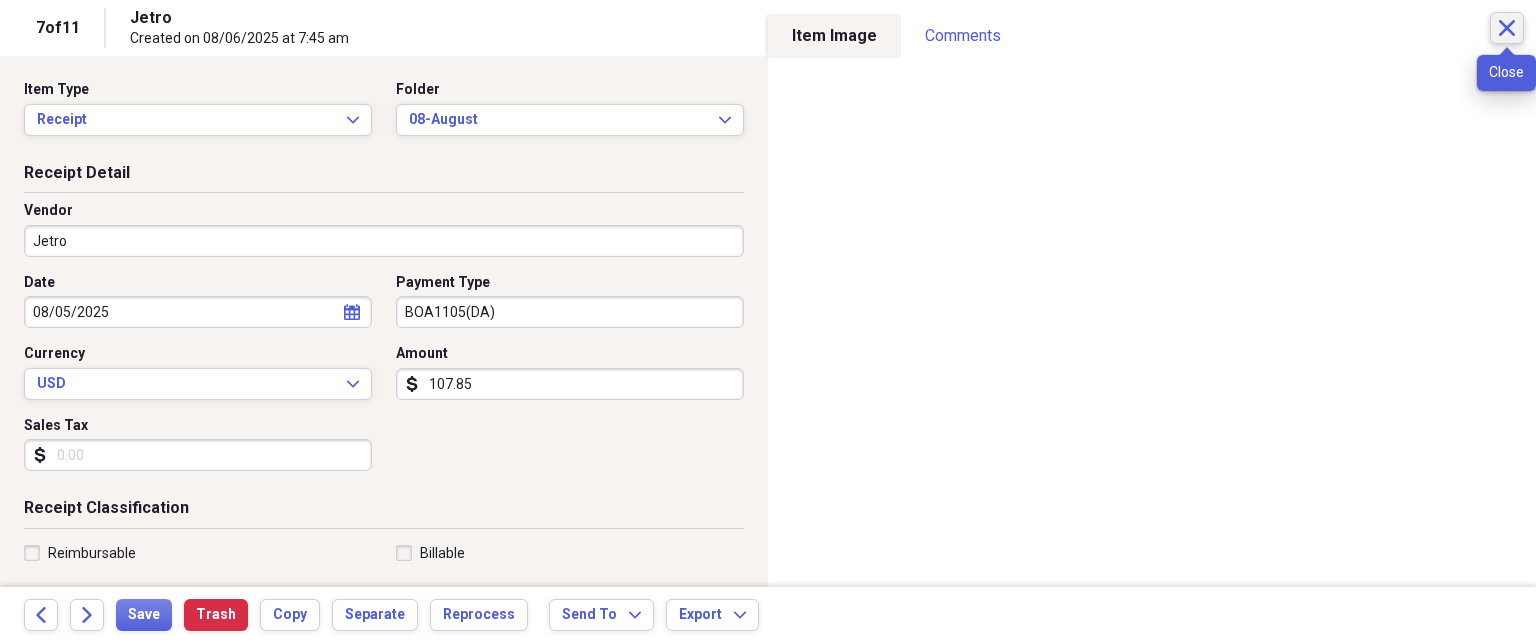 click on "Close" 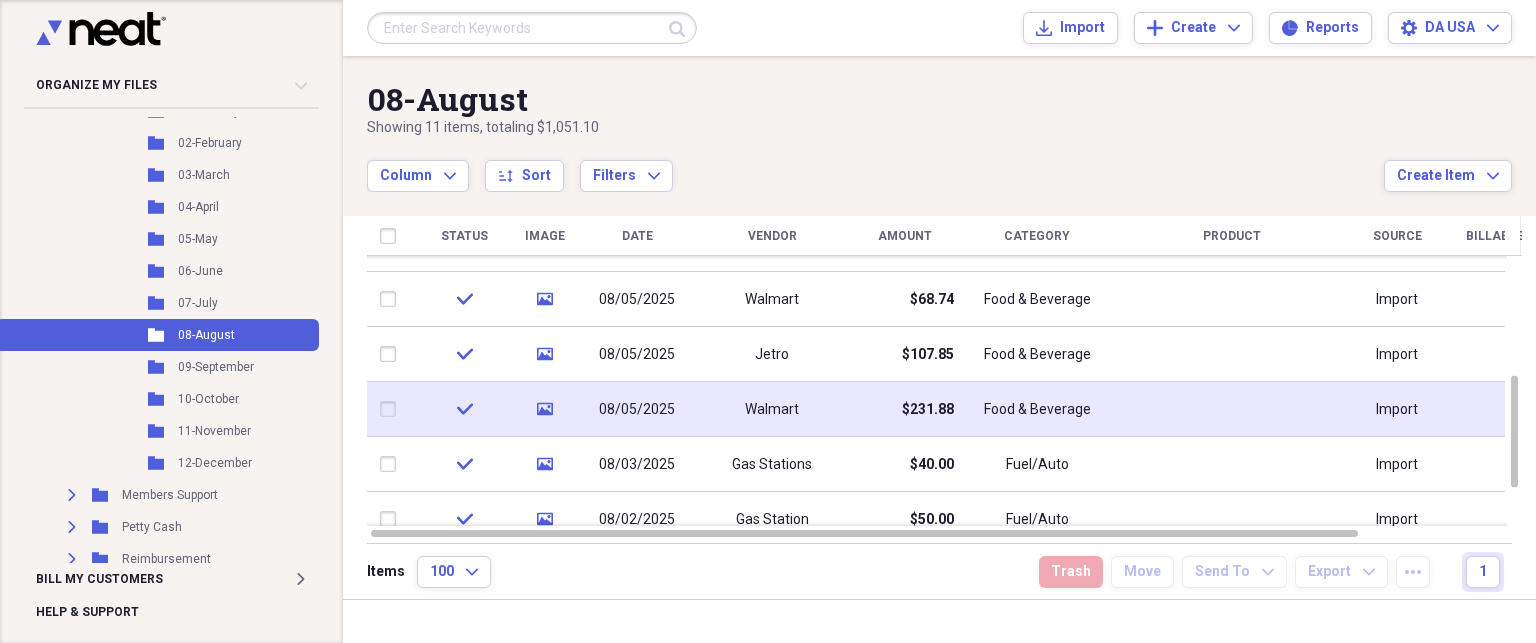 click on "$231.88" at bounding box center [904, 409] 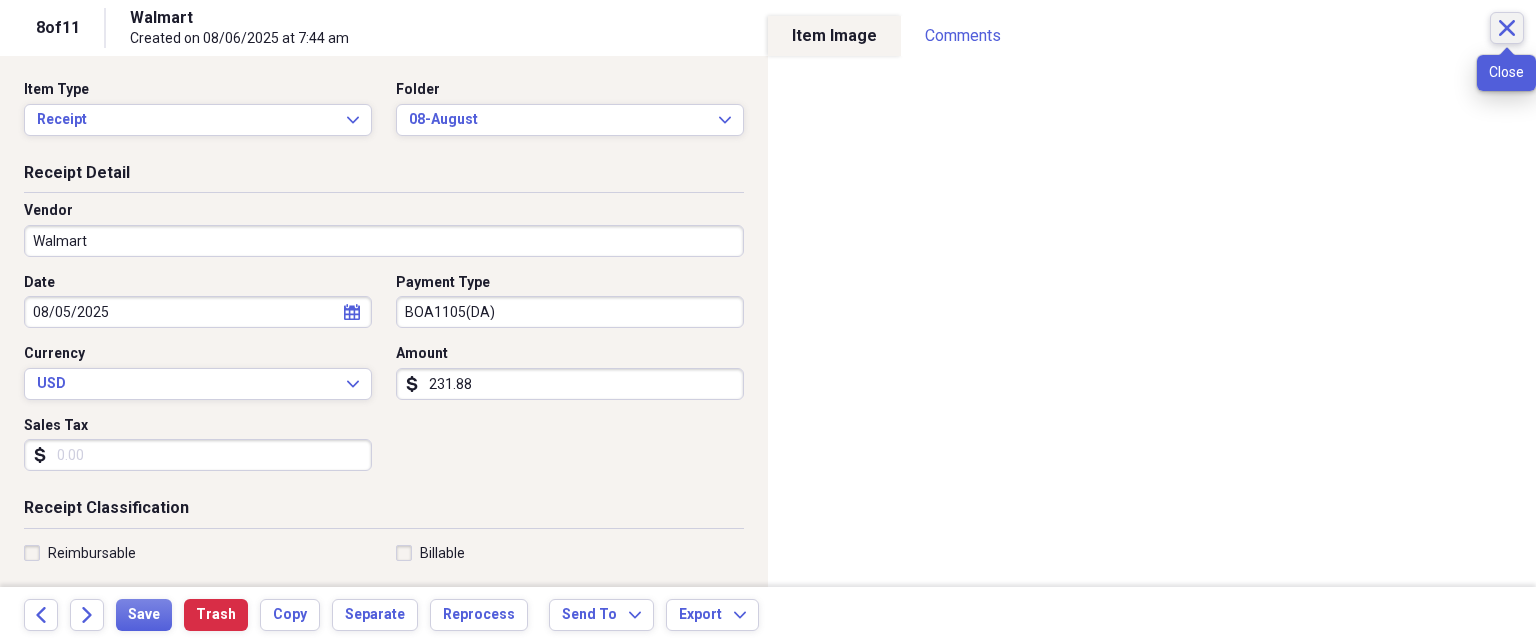 click on "Close" at bounding box center (1507, 28) 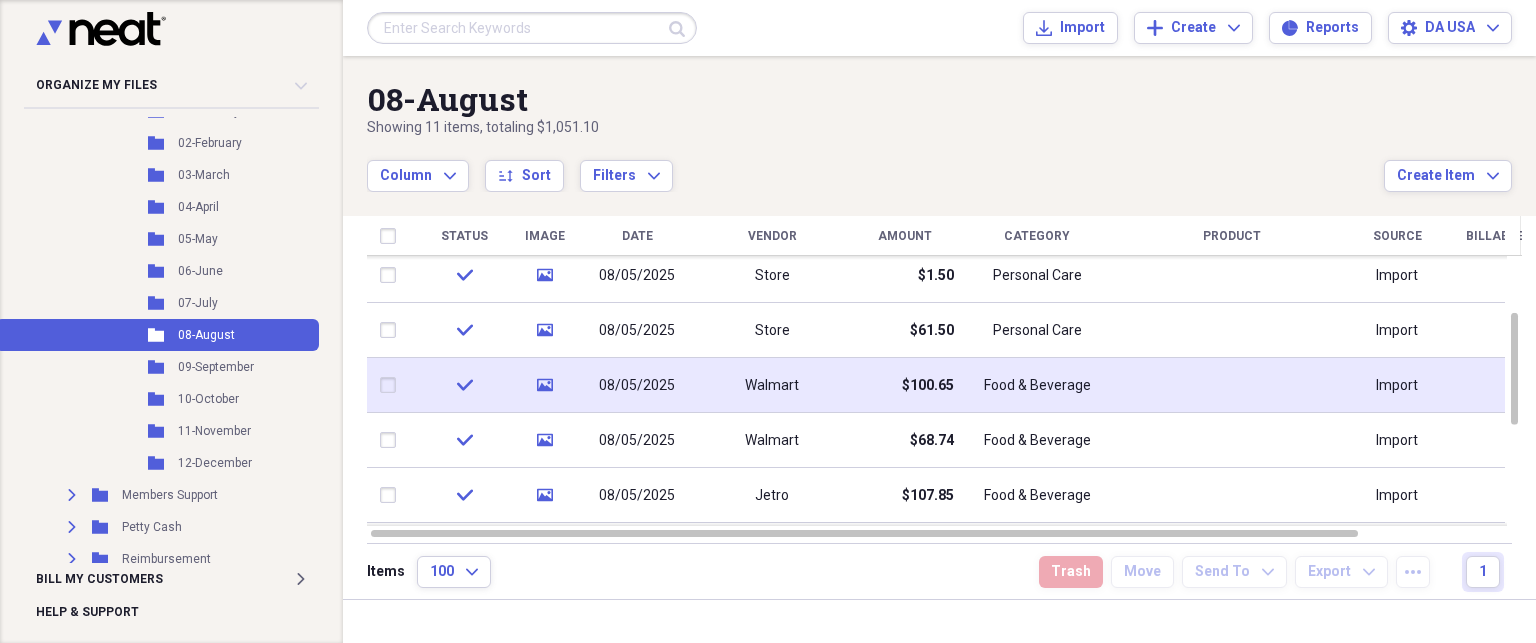 click on "$100.65" at bounding box center [904, 385] 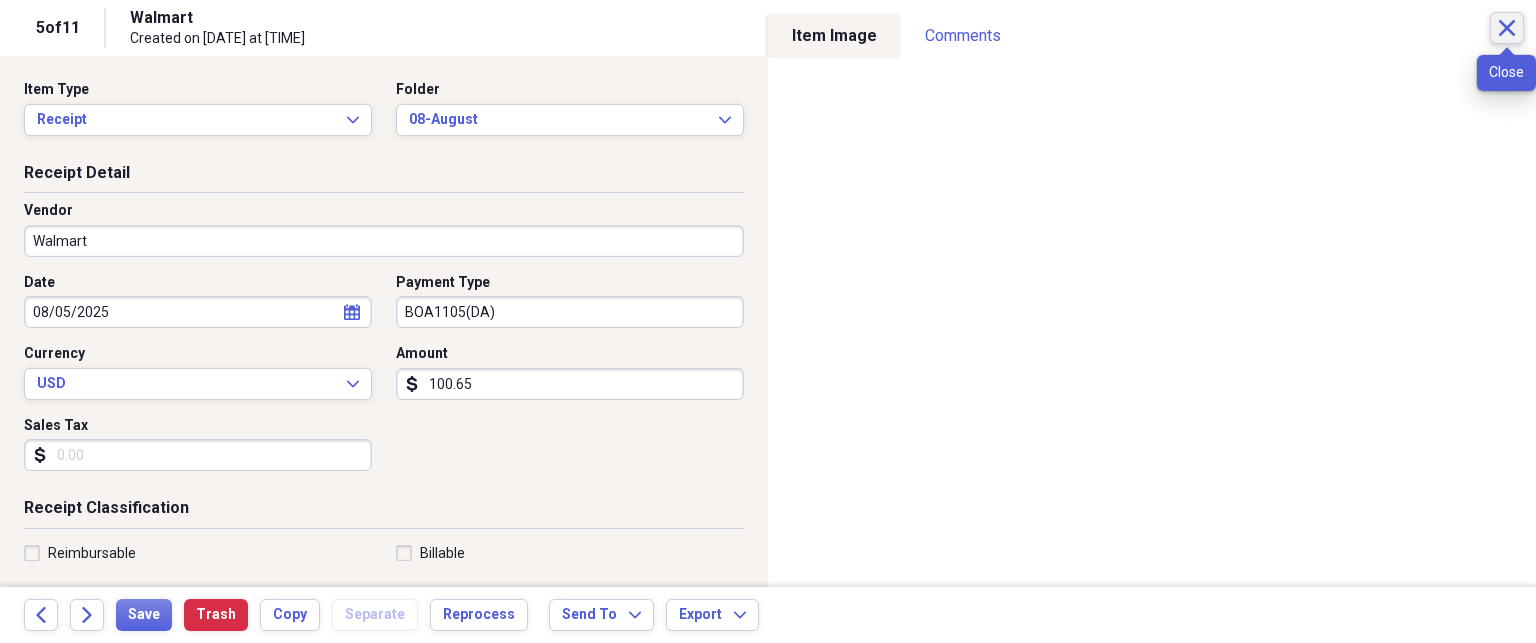 click 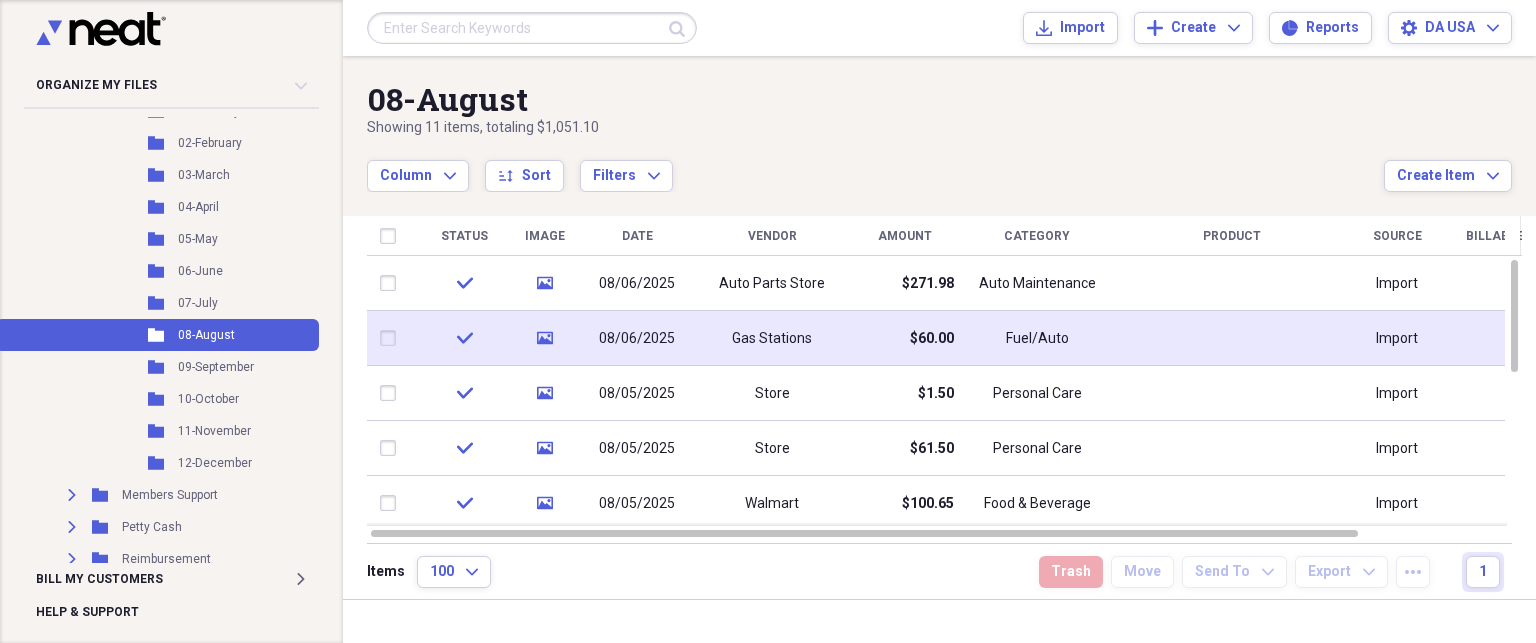 click on "$60.00" at bounding box center [904, 338] 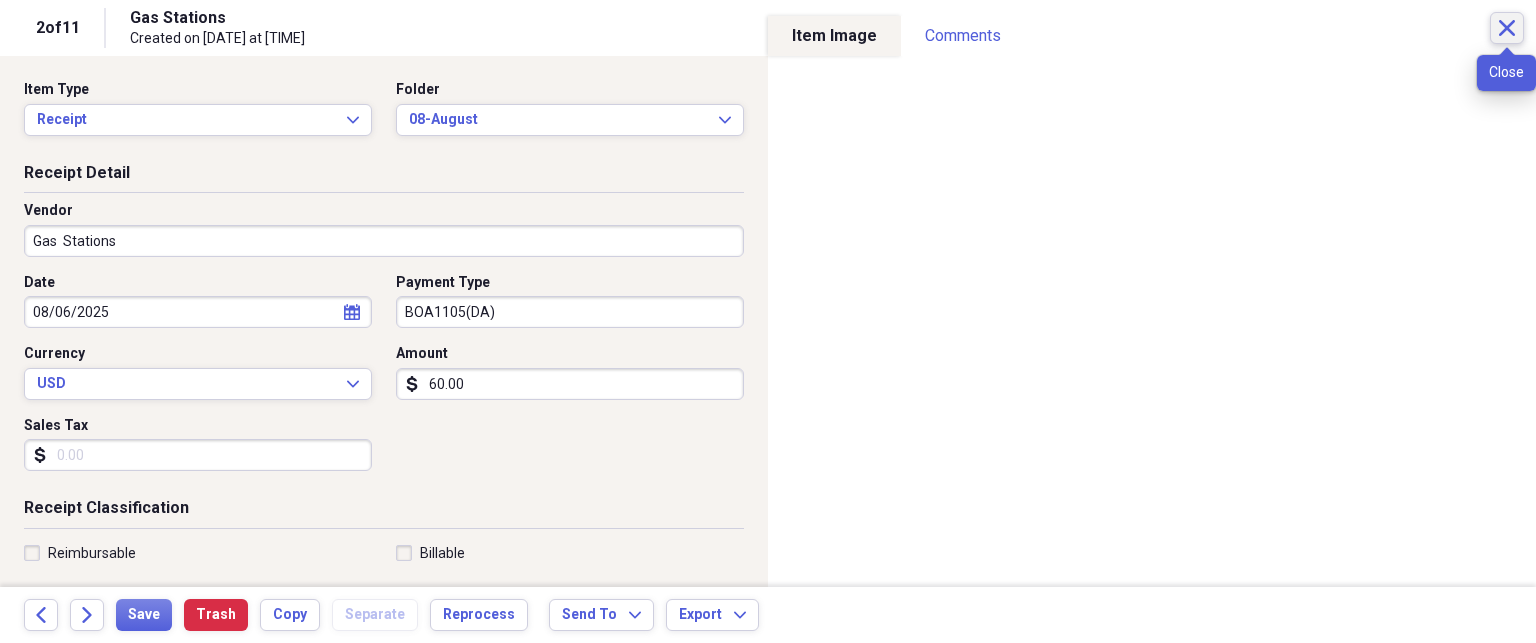 click on "Close" 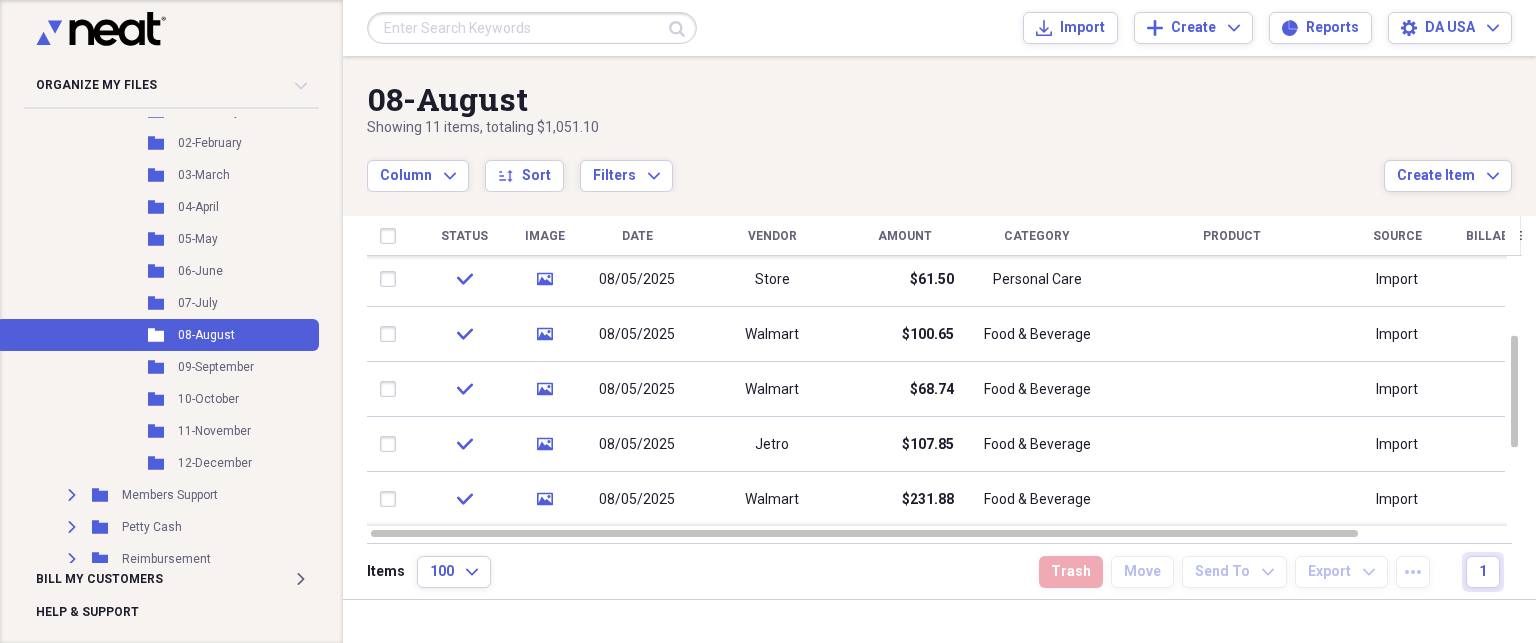click on "$68.74" at bounding box center (904, 389) 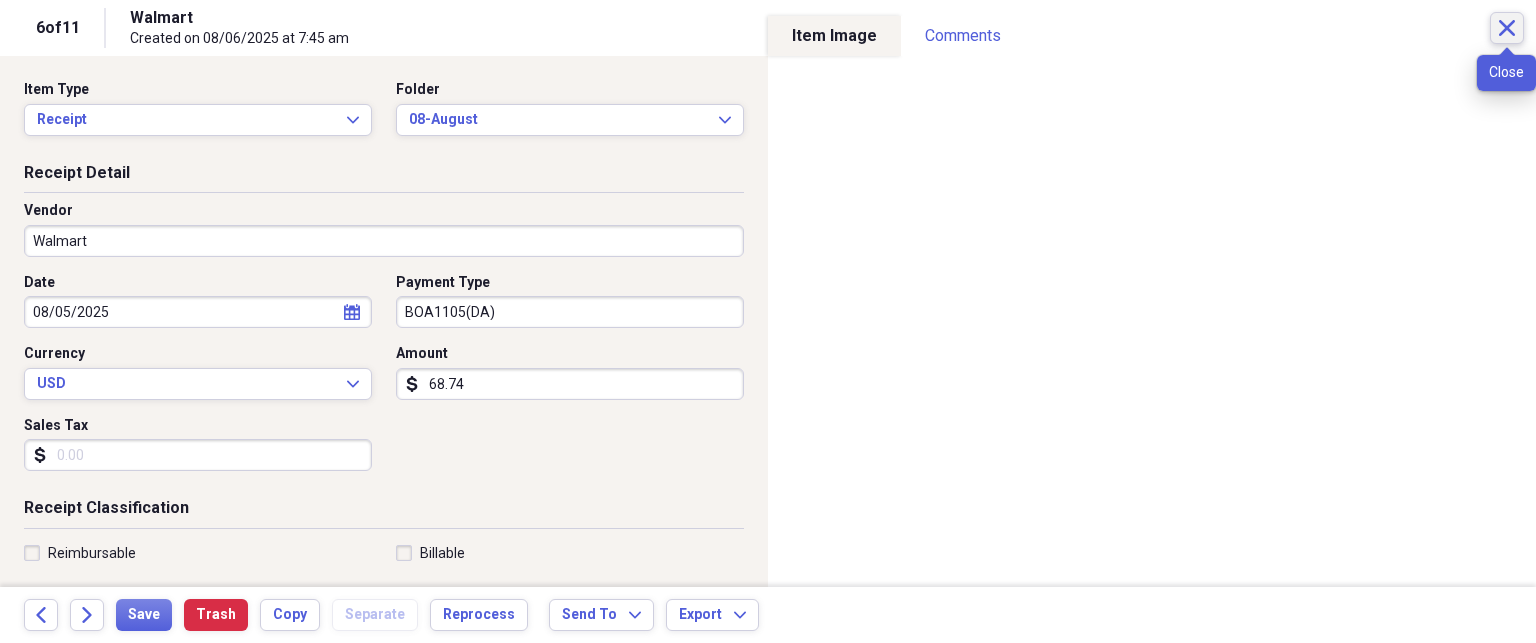 click on "Close" 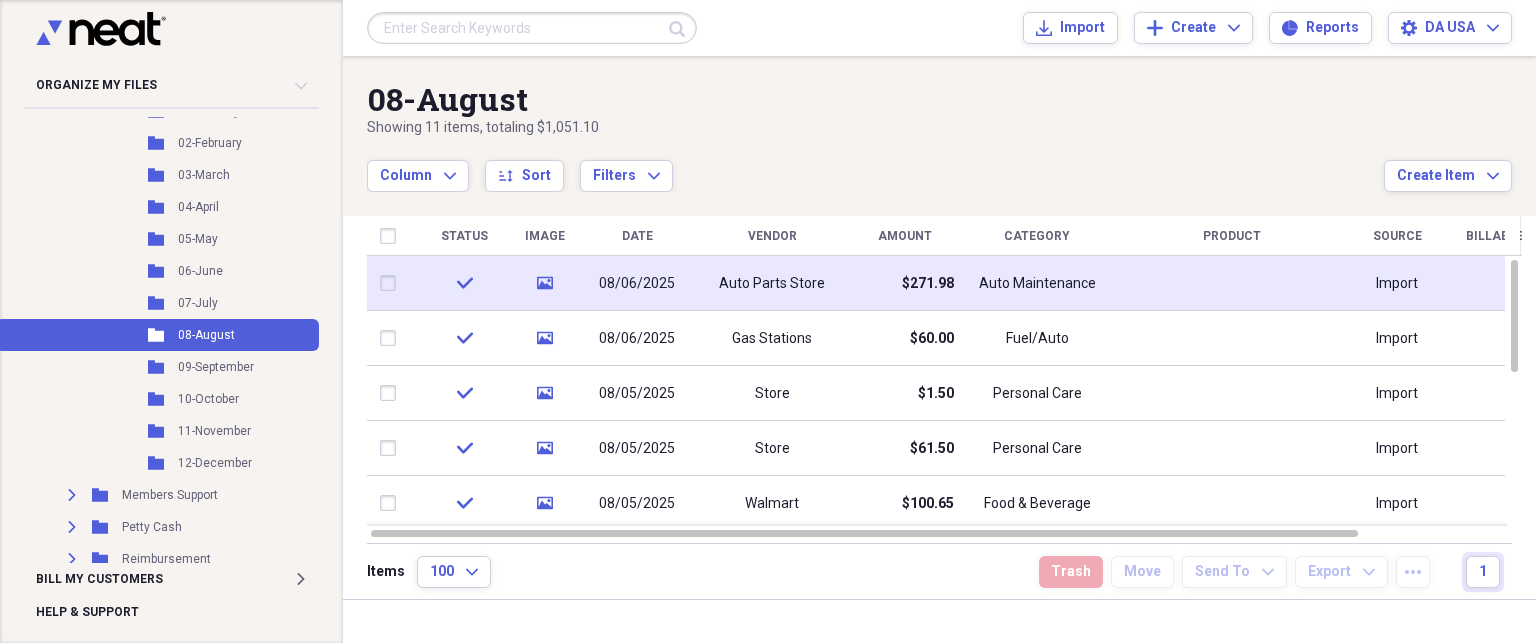 click on "$271.98" at bounding box center (904, 283) 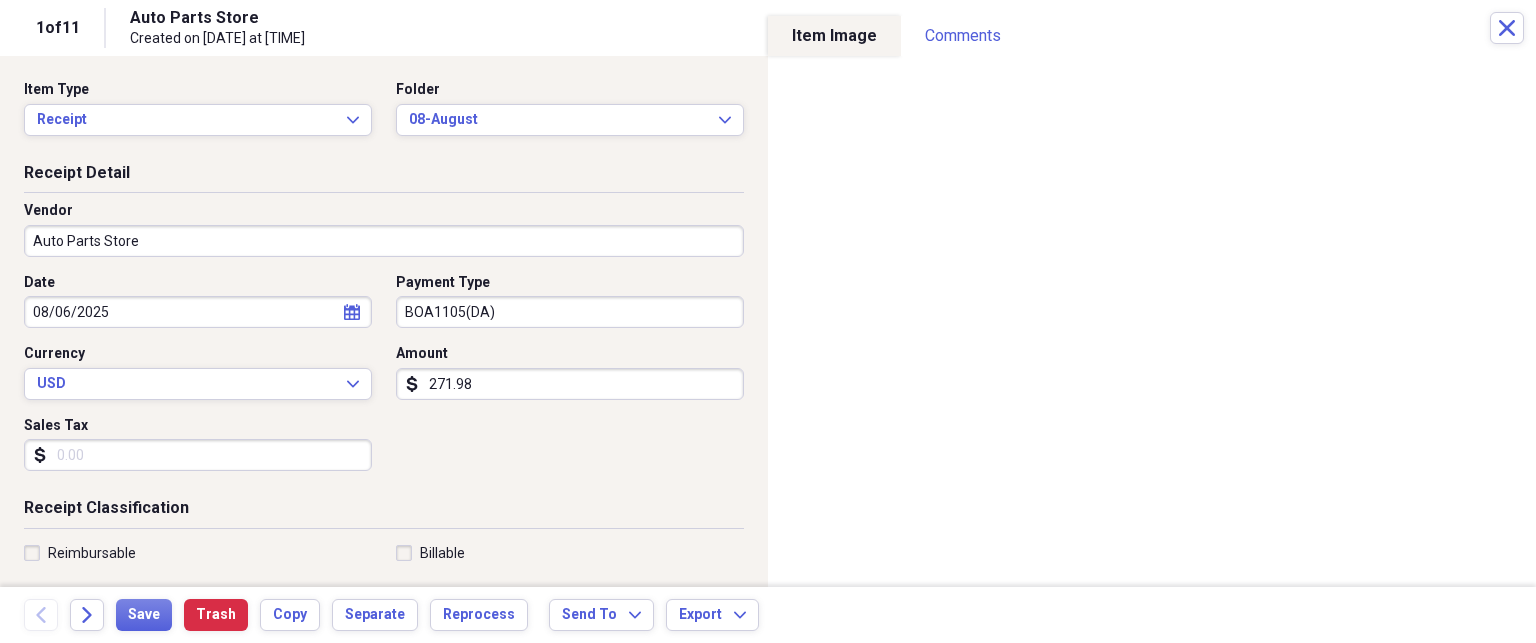 scroll, scrollTop: 662, scrollLeft: 0, axis: vertical 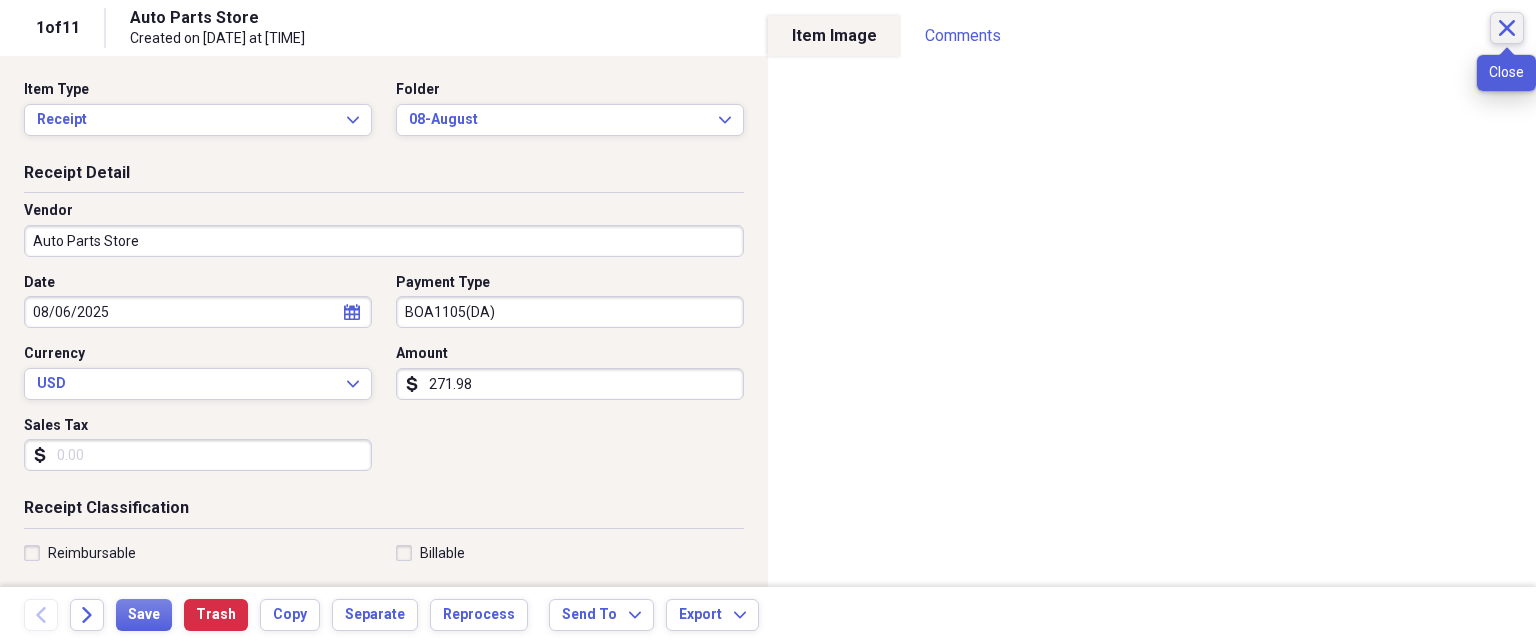 click on "Close" at bounding box center (1507, 28) 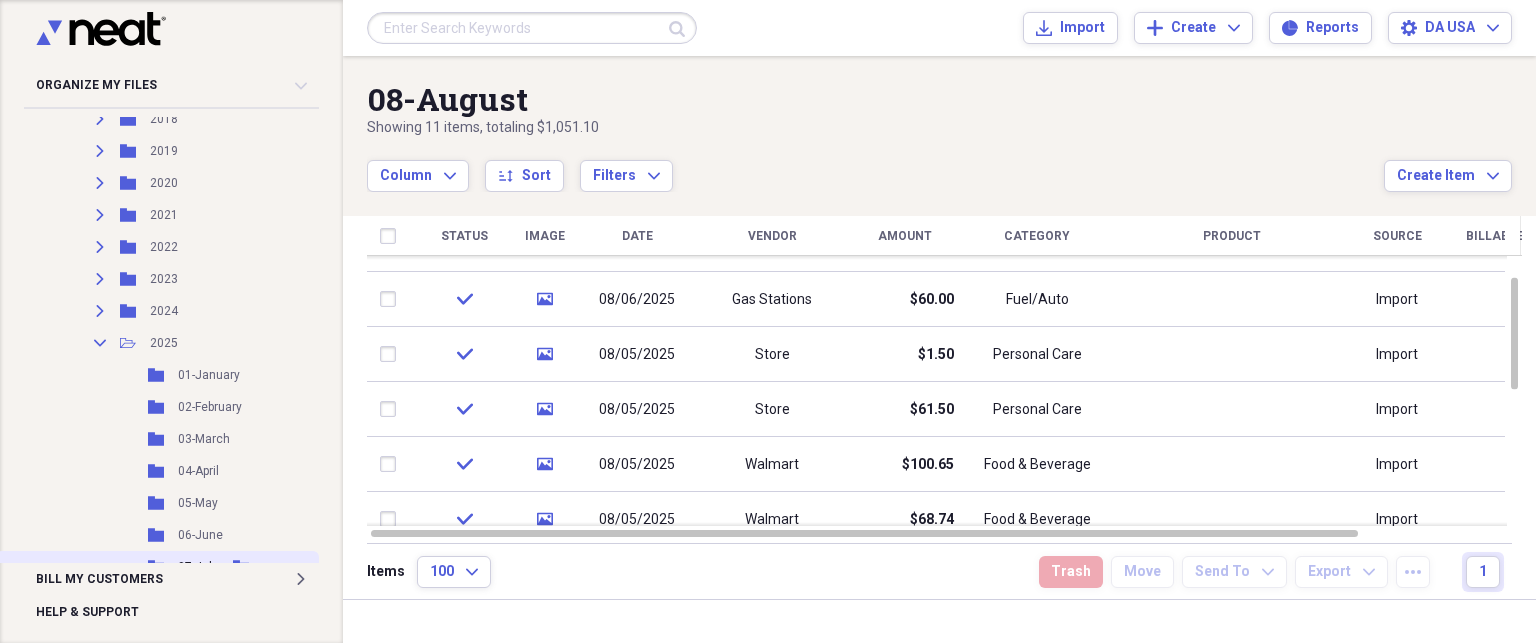 scroll, scrollTop: 391, scrollLeft: 0, axis: vertical 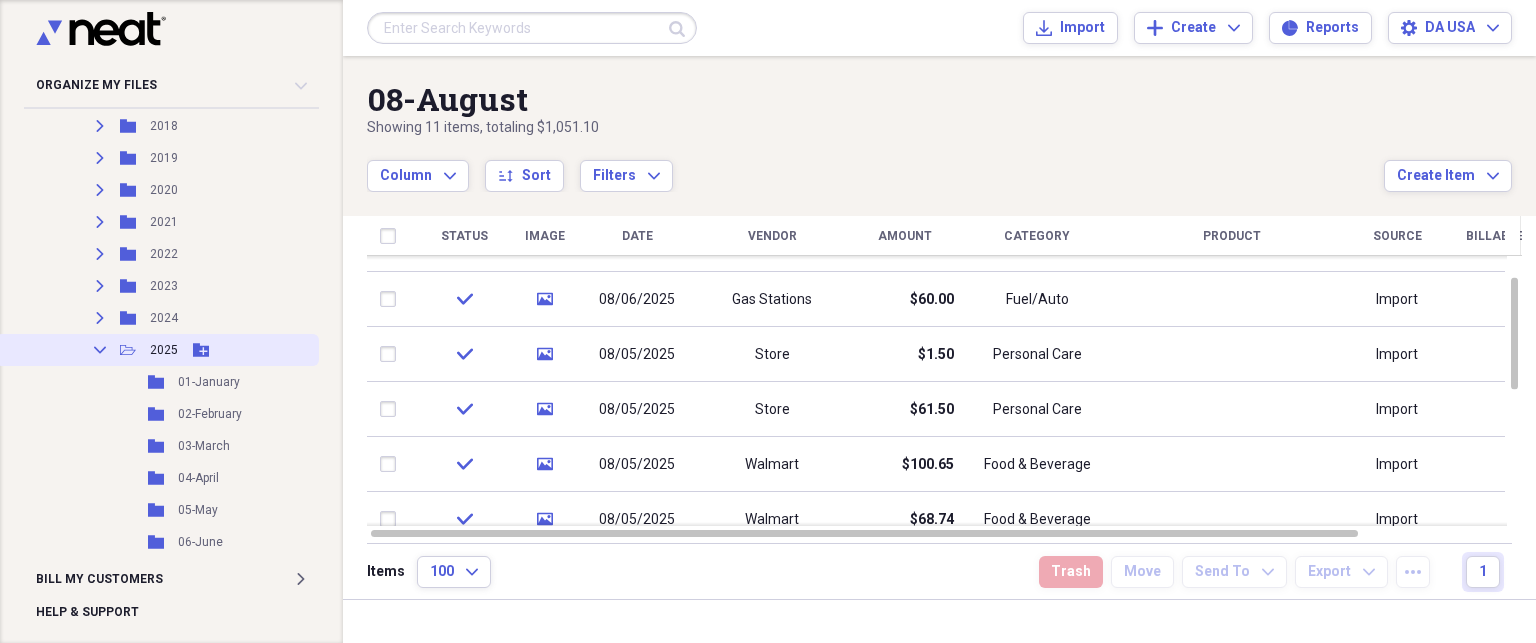 click on "Collapse" 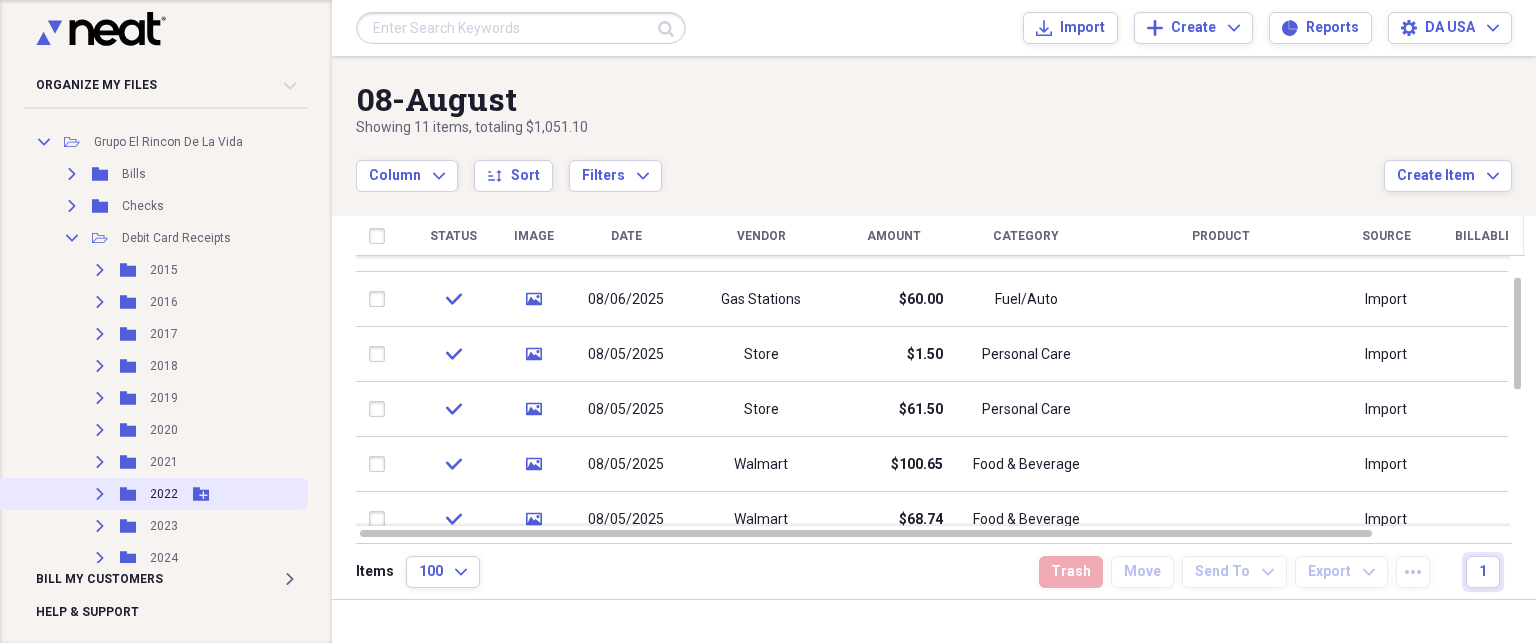 scroll, scrollTop: 148, scrollLeft: 0, axis: vertical 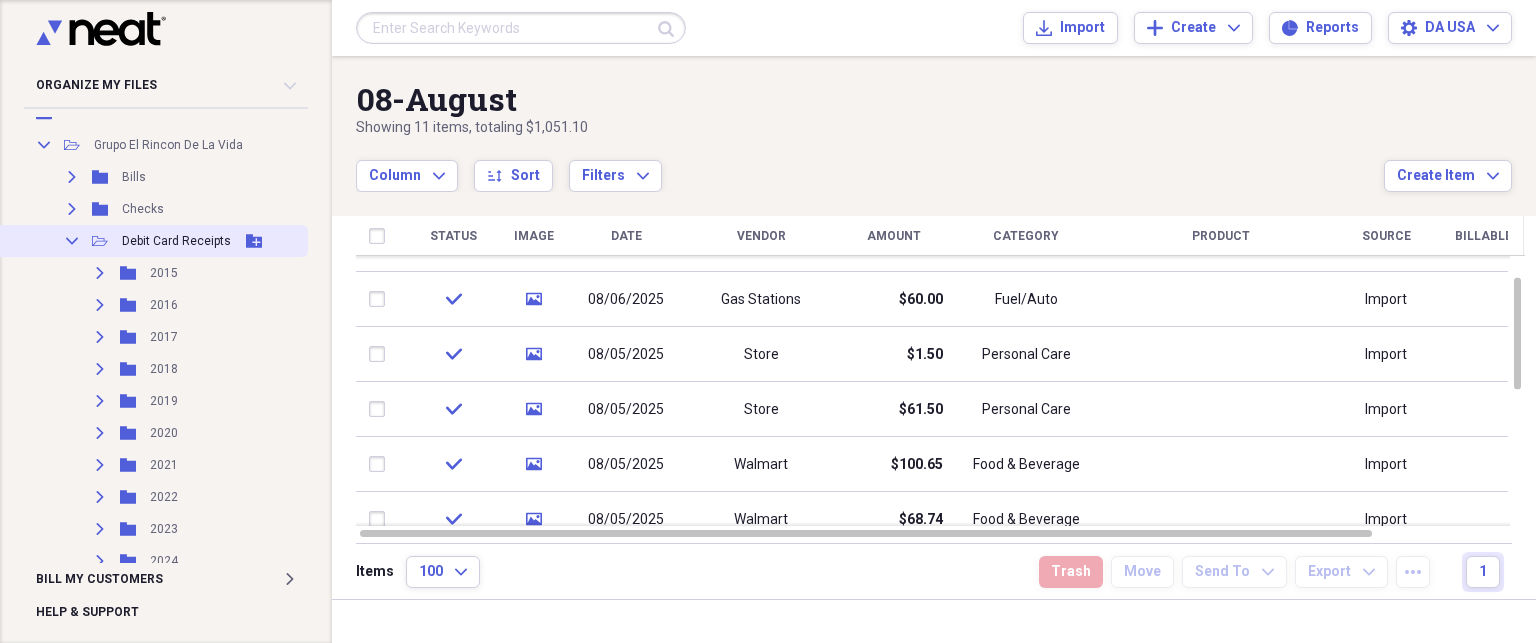 click on "Collapse" 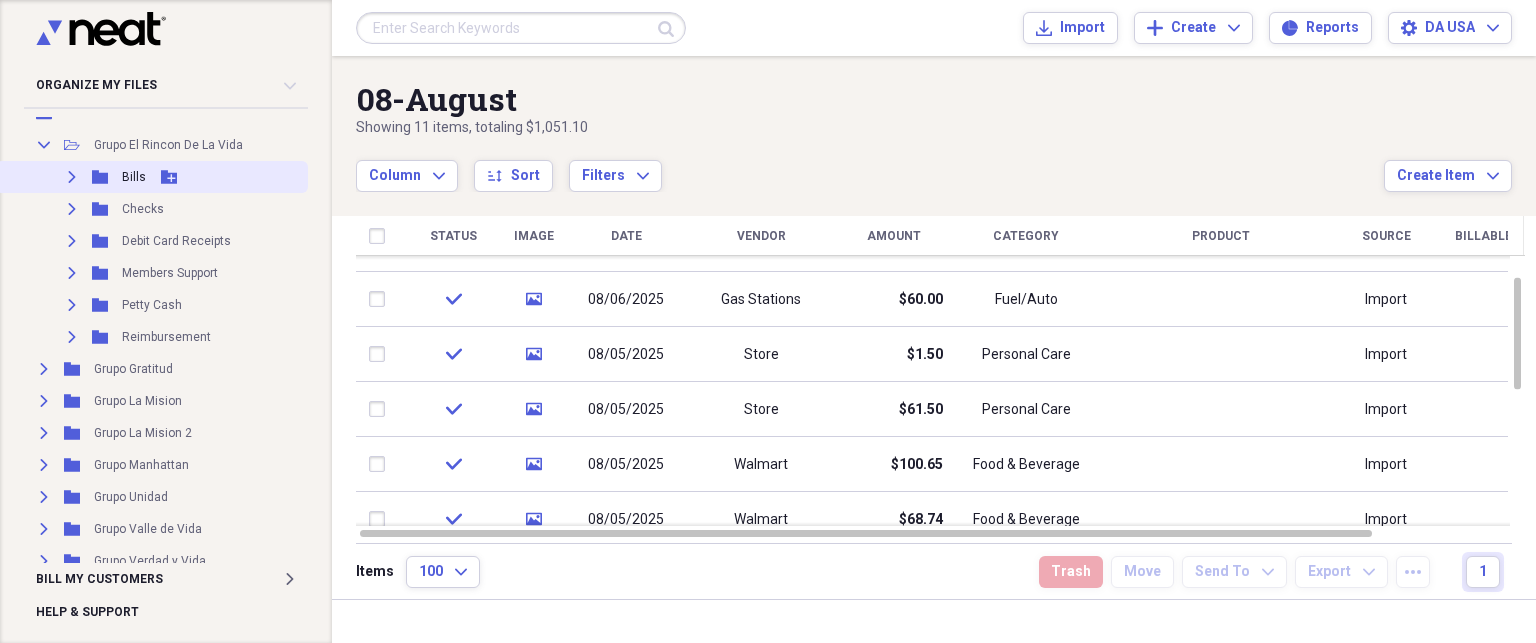 click on "Expand" 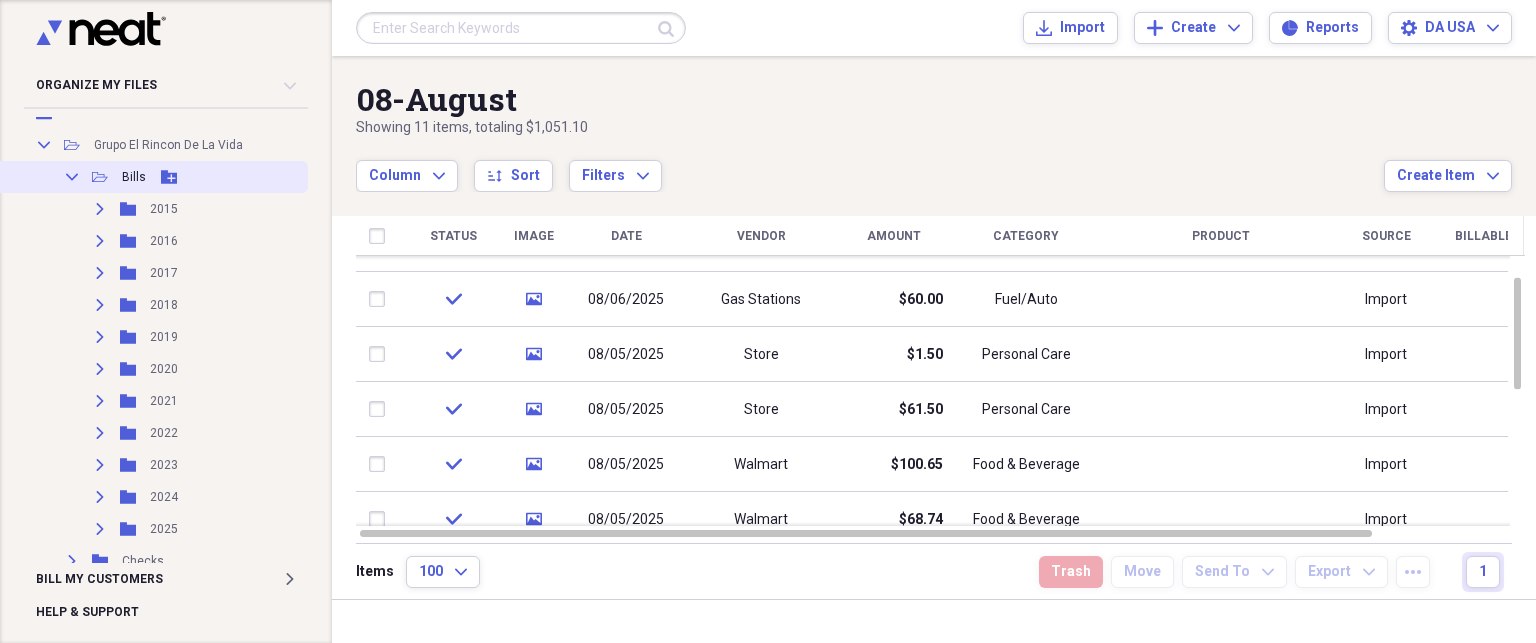 click on "Collapse" at bounding box center [72, 177] 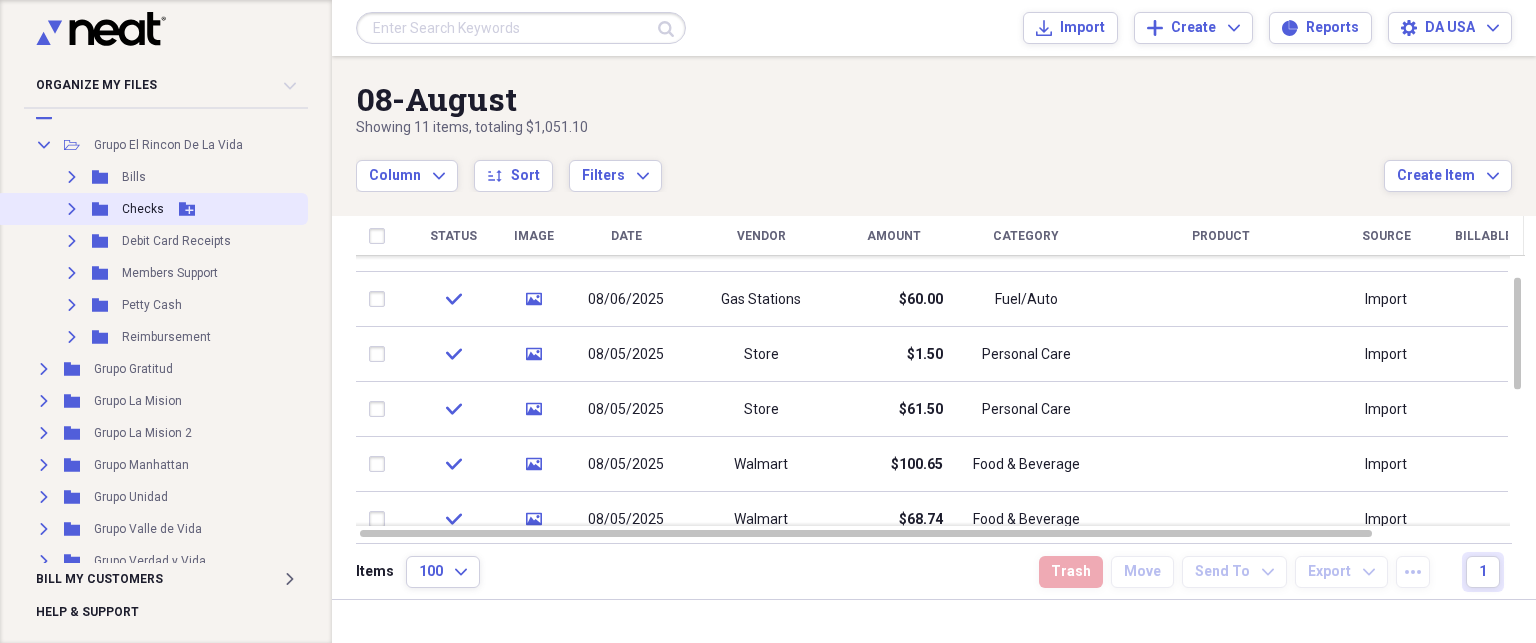 click on "Expand" 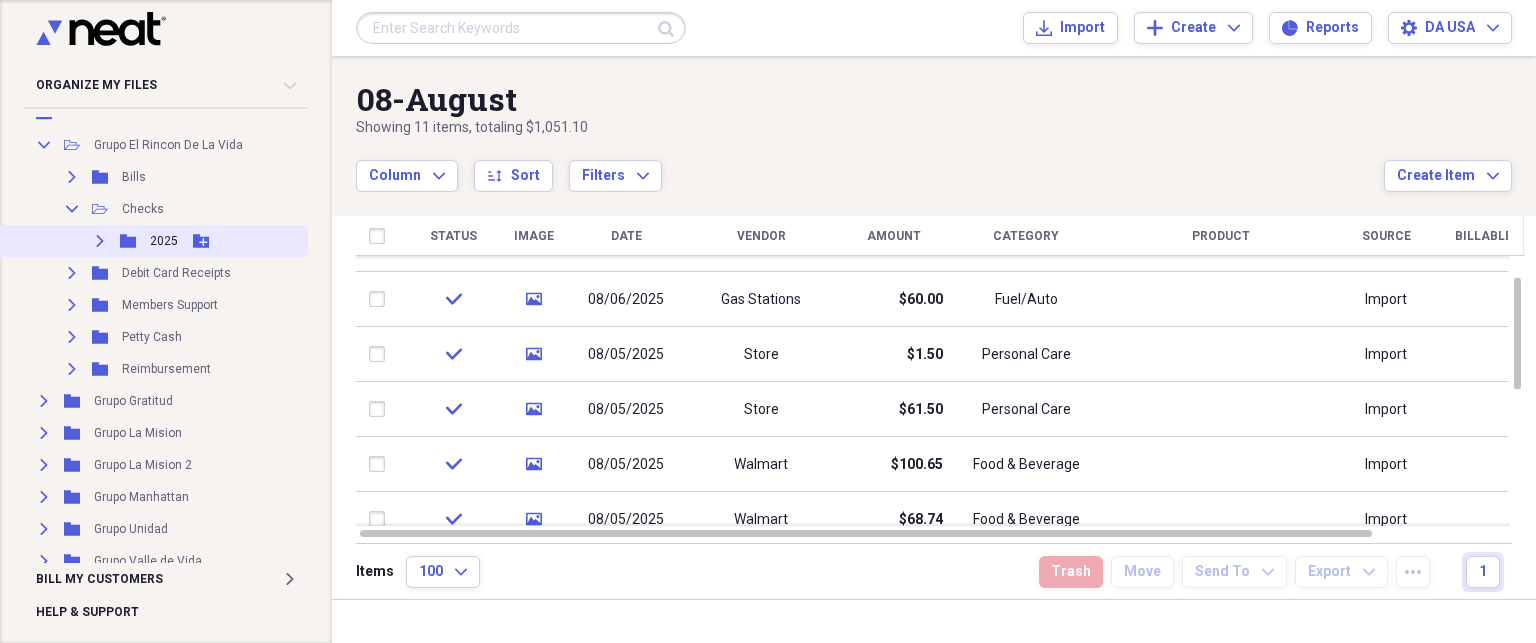click 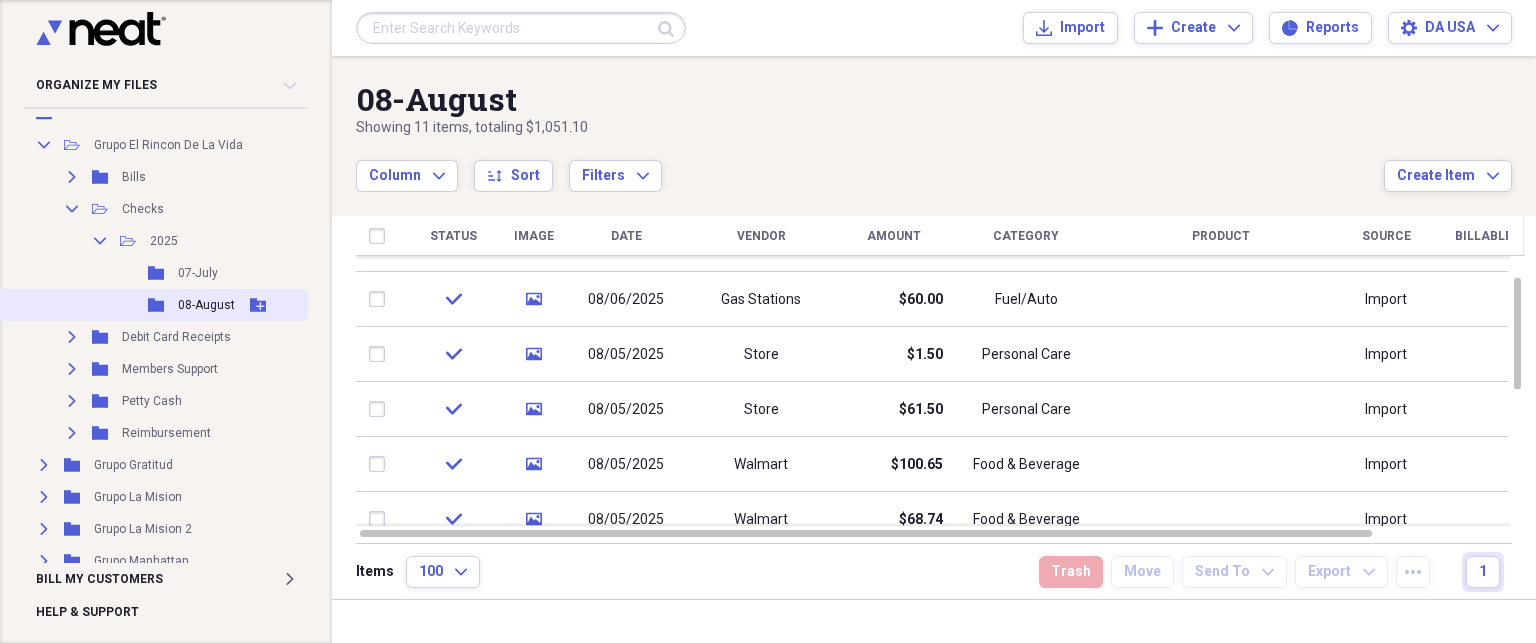 click on "Folder 08-August Add Folder" at bounding box center (152, 305) 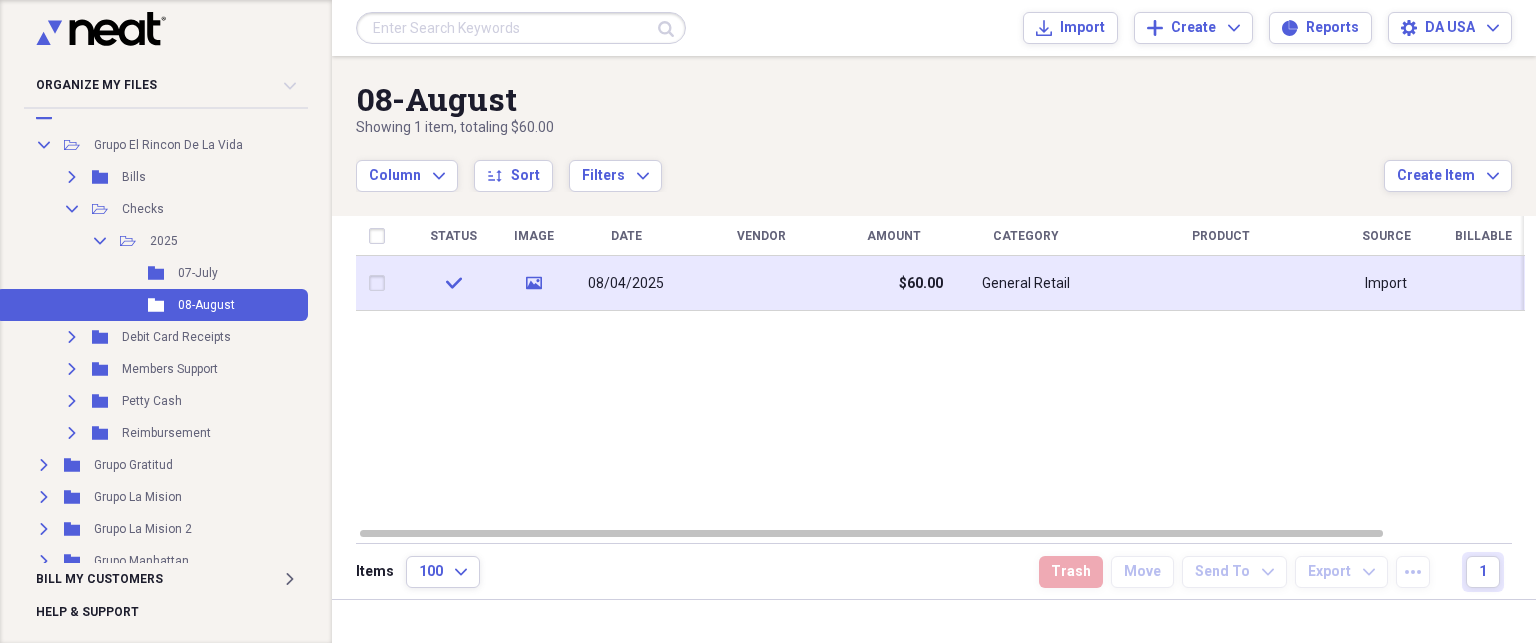 click at bounding box center [761, 283] 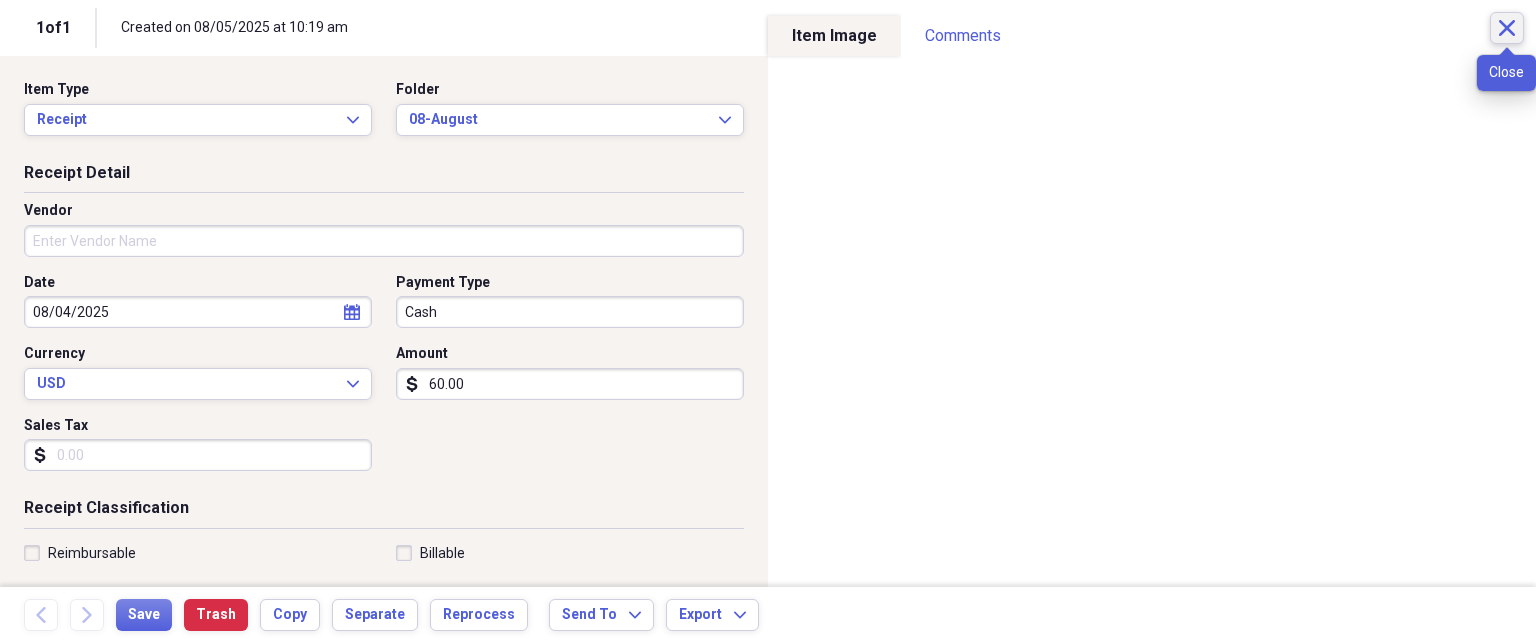 click on "Close" at bounding box center (1507, 28) 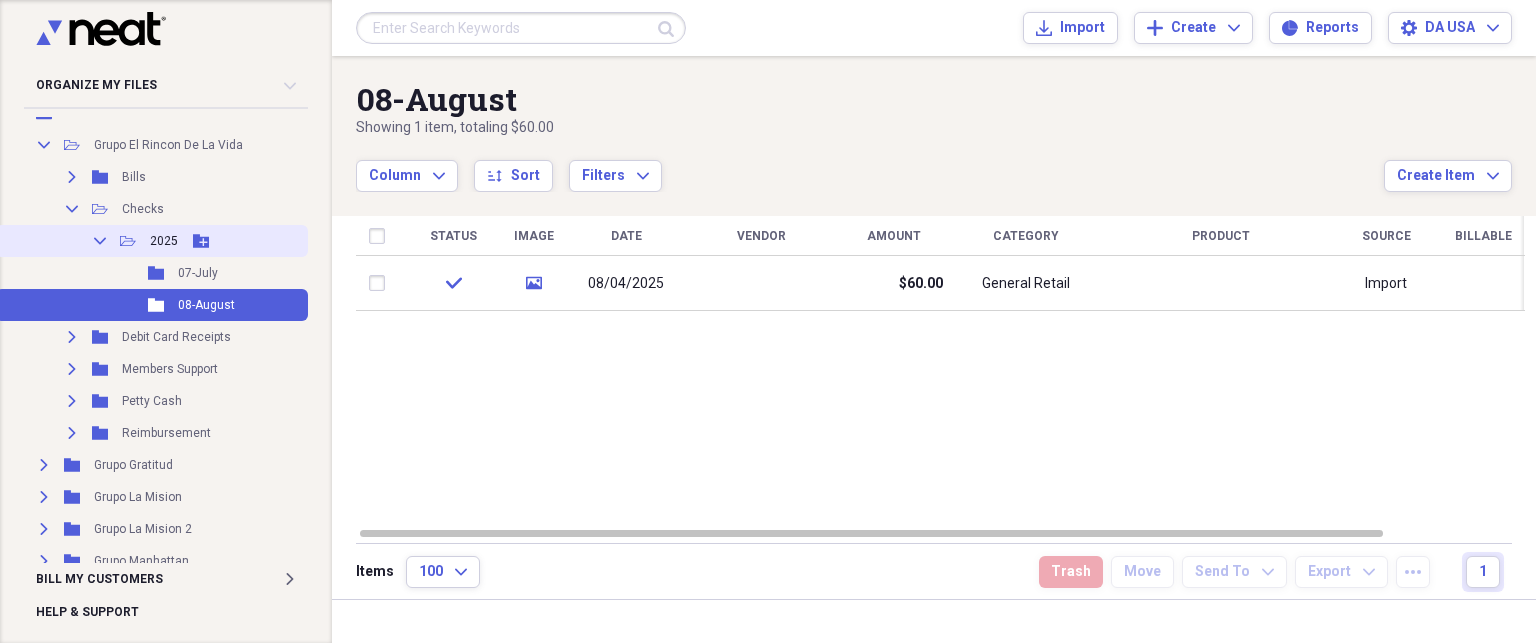 click 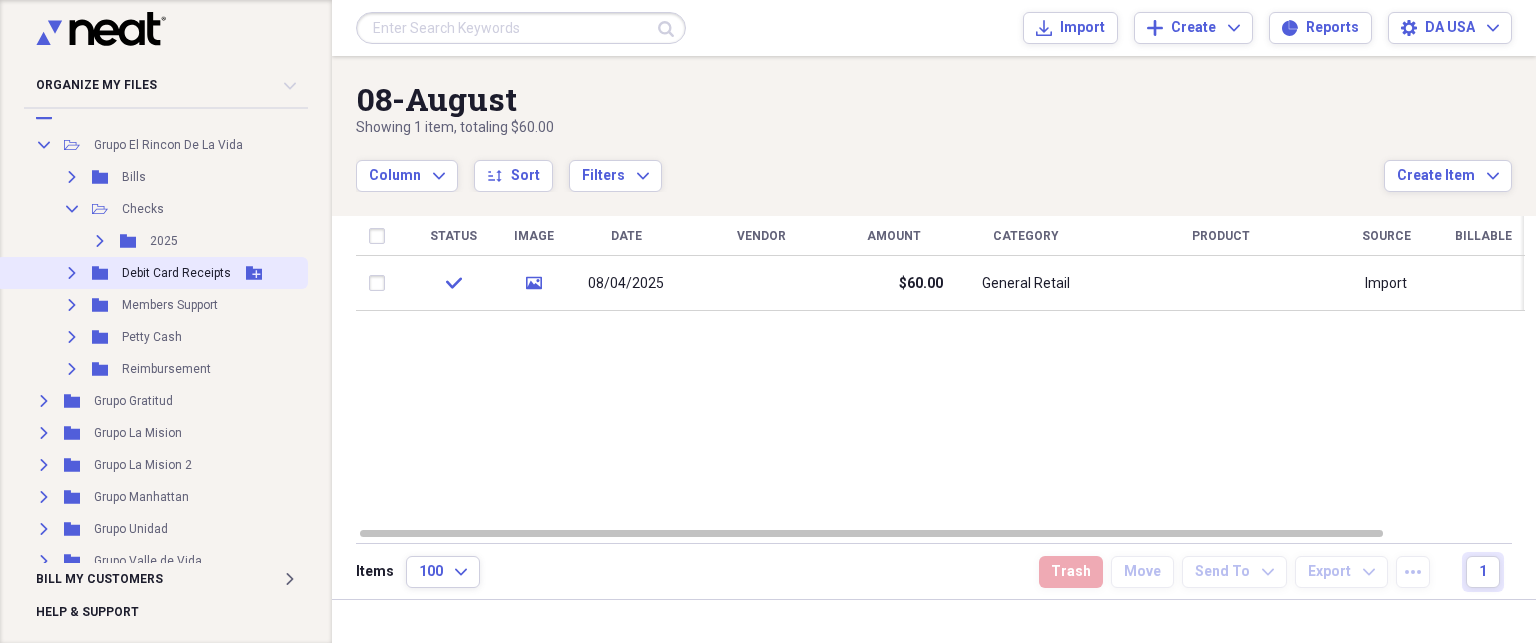 click 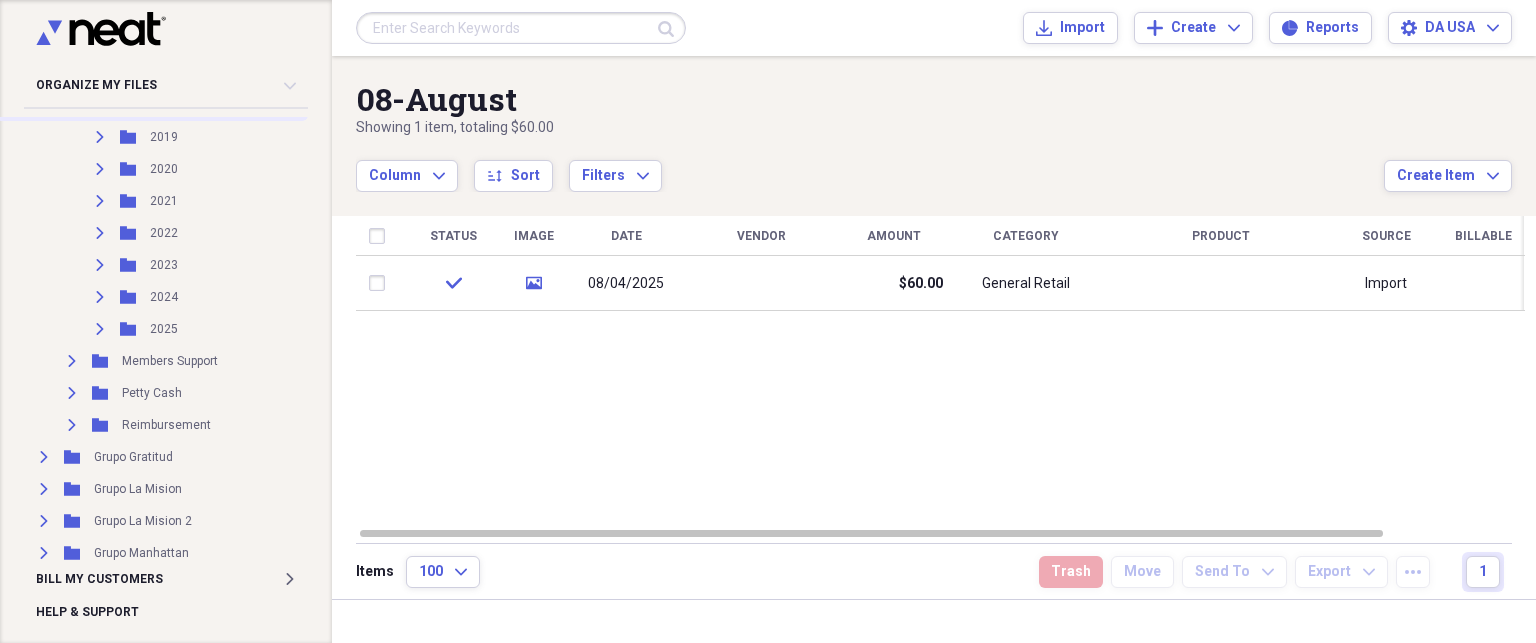 scroll, scrollTop: 448, scrollLeft: 0, axis: vertical 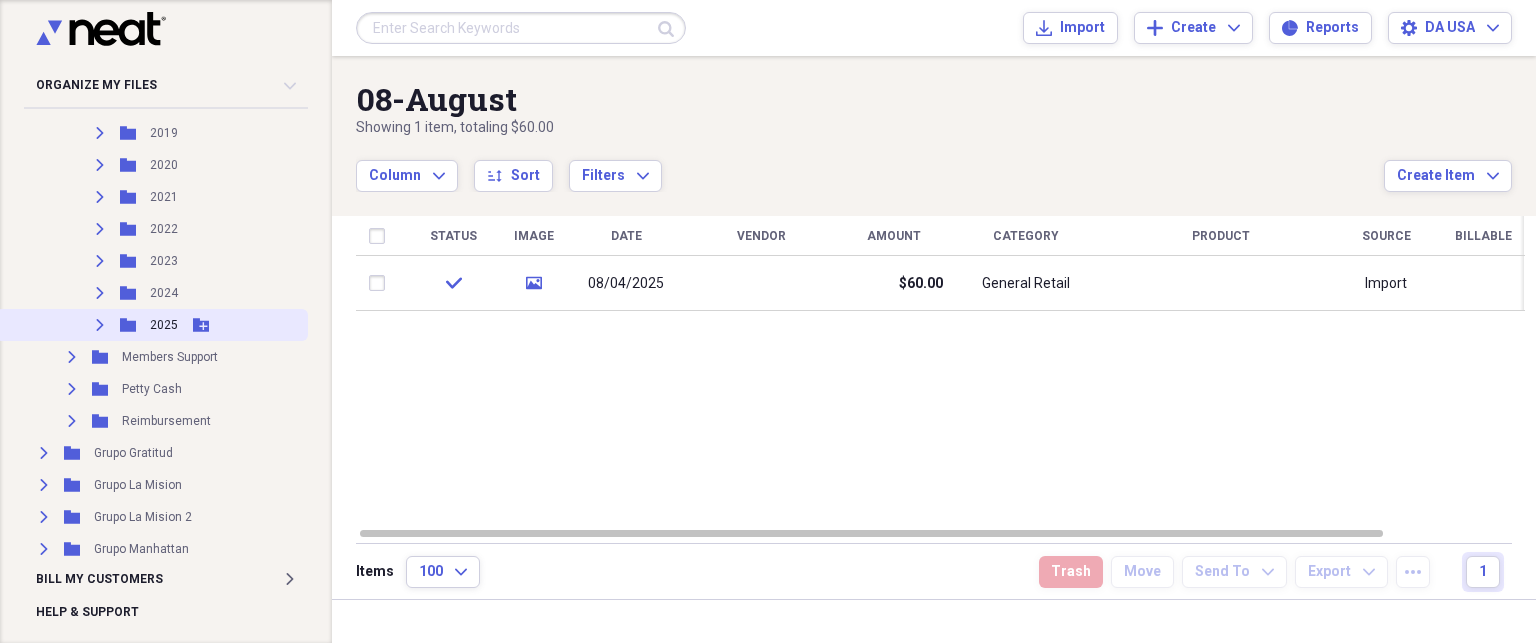 click on "Expand" 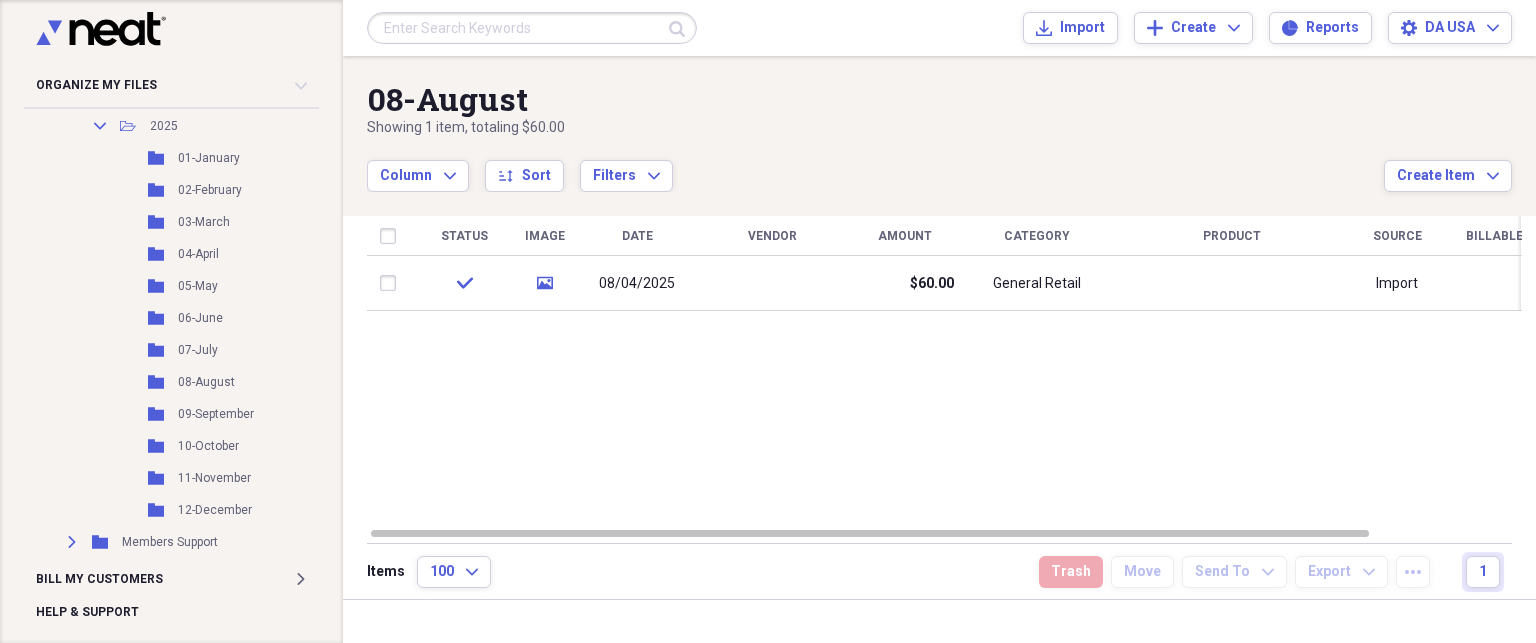 scroll, scrollTop: 648, scrollLeft: 0, axis: vertical 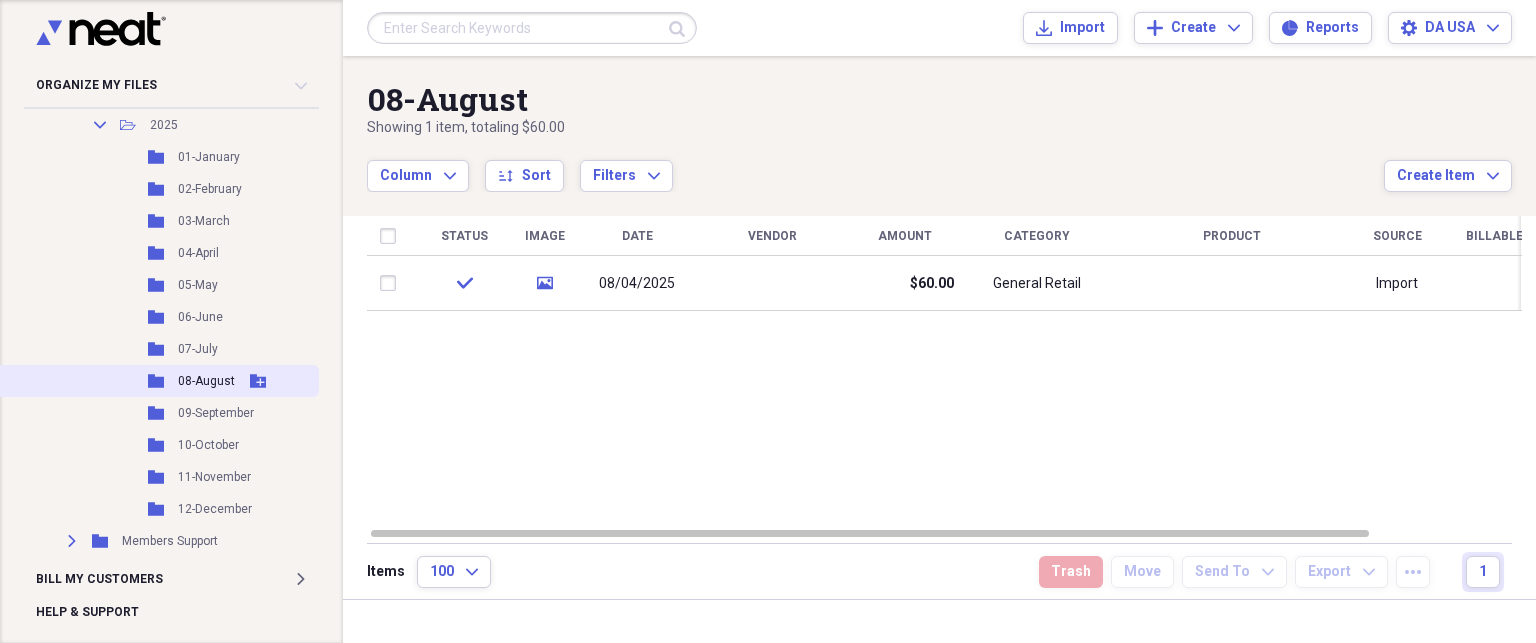 click on "Folder 08-August Add Folder" at bounding box center [157, 381] 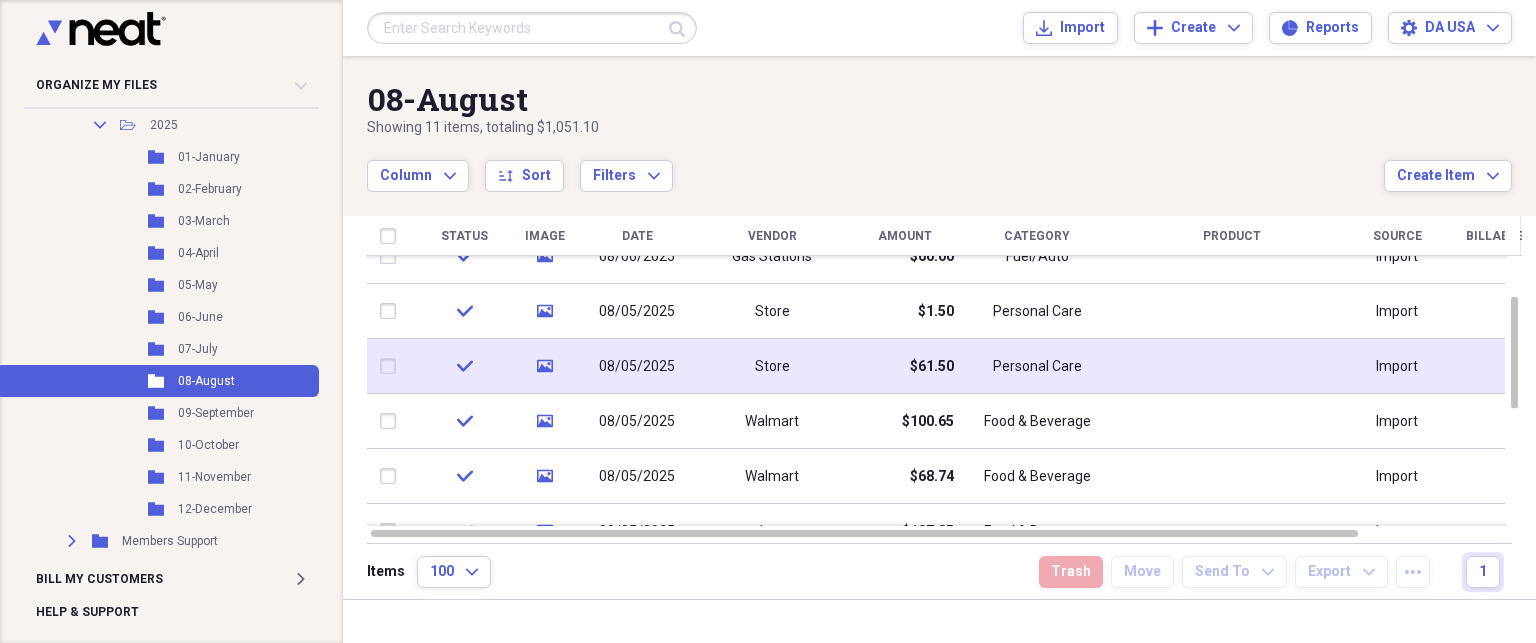 click on "$61.50" at bounding box center [904, 366] 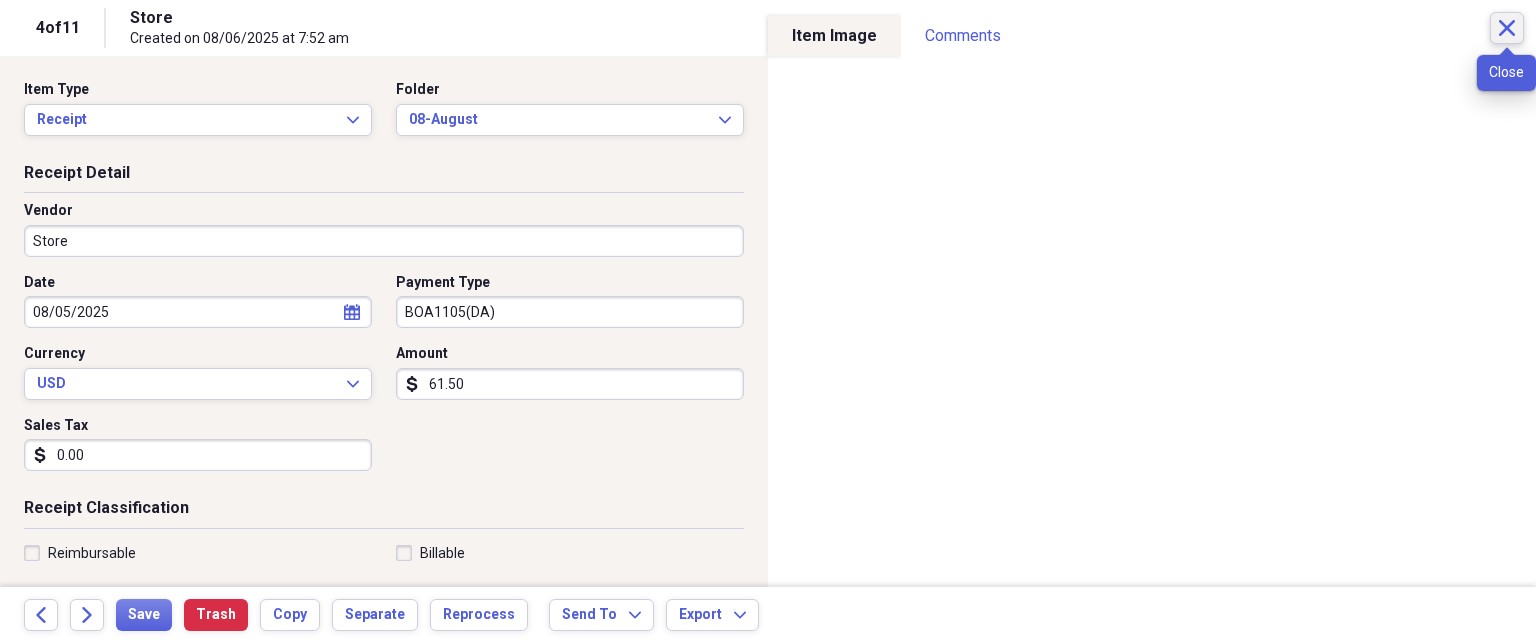 click 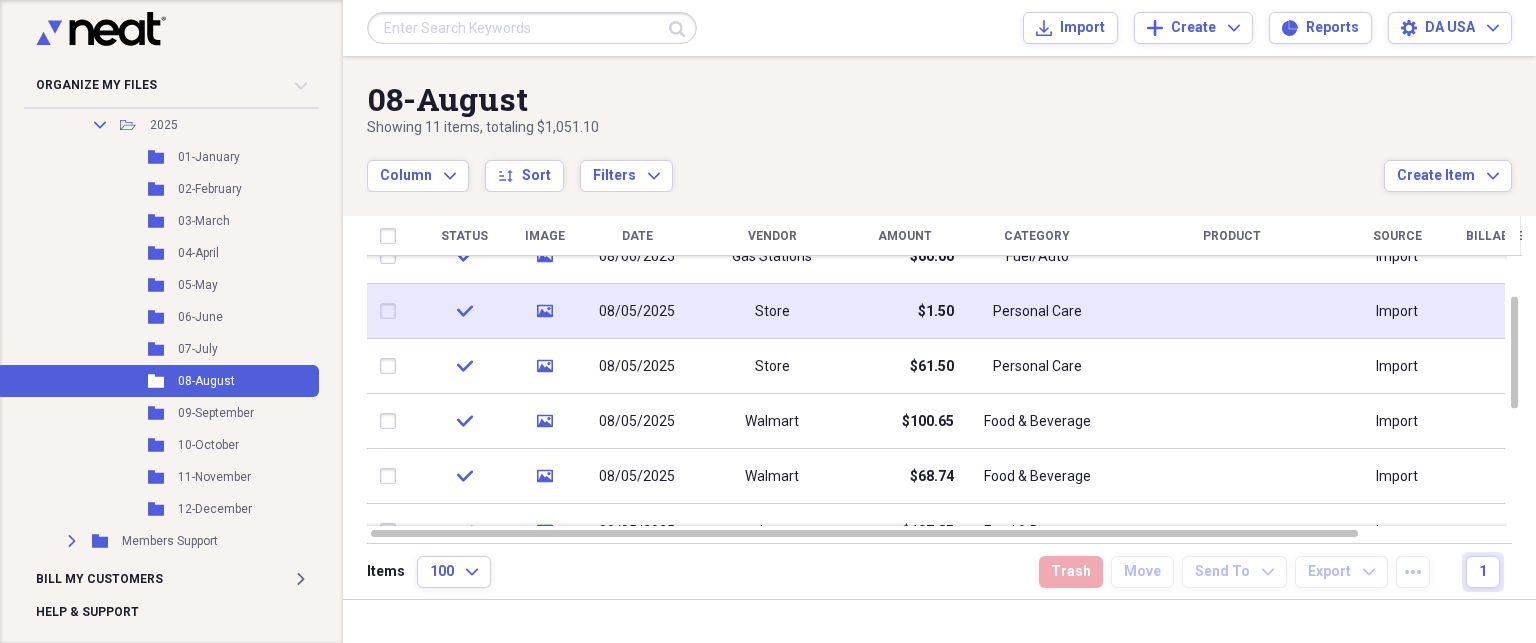 click on "Store" at bounding box center (772, 311) 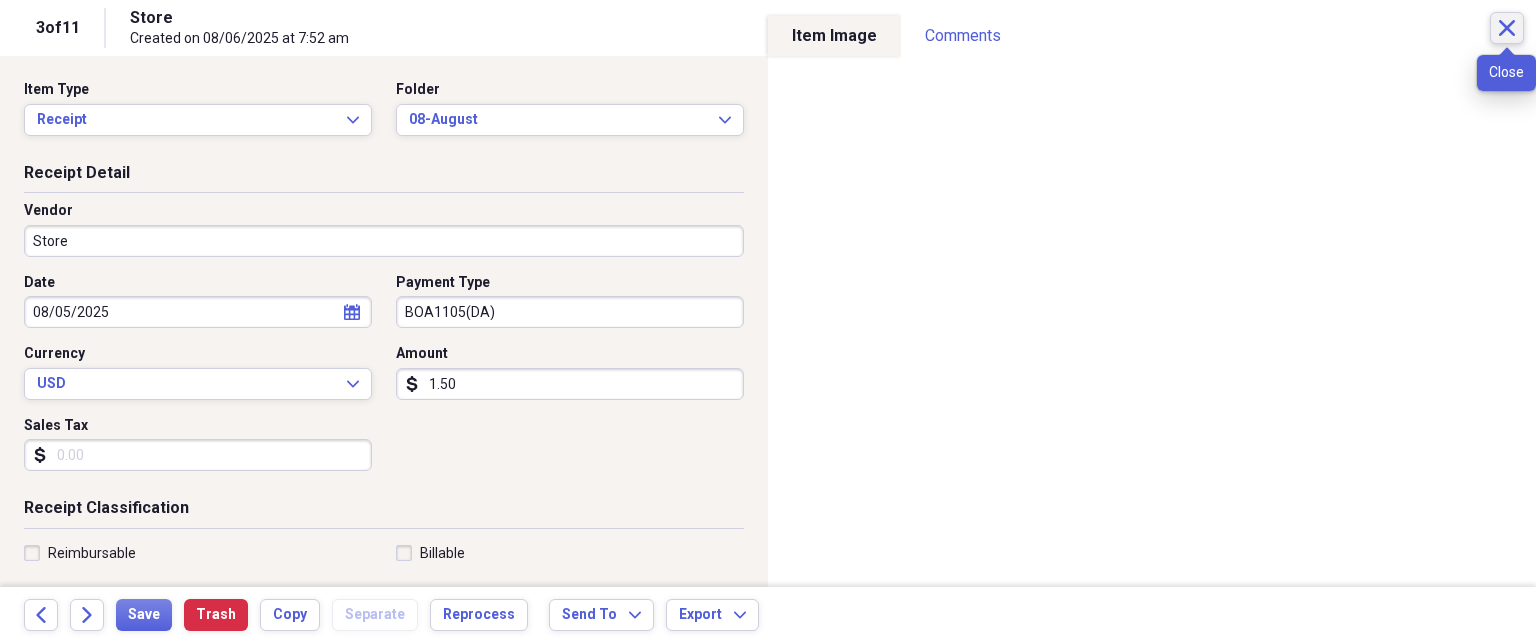 click on "Close" 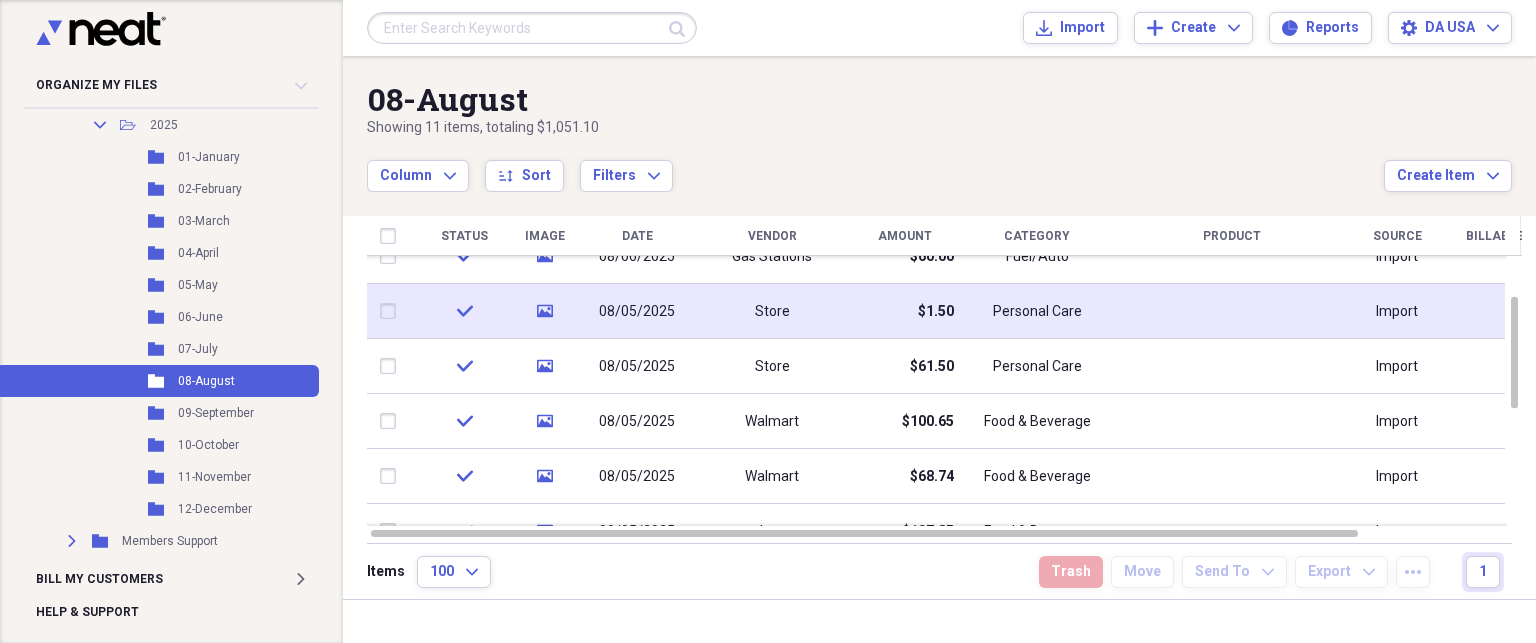 click on "$1.50" at bounding box center (904, 311) 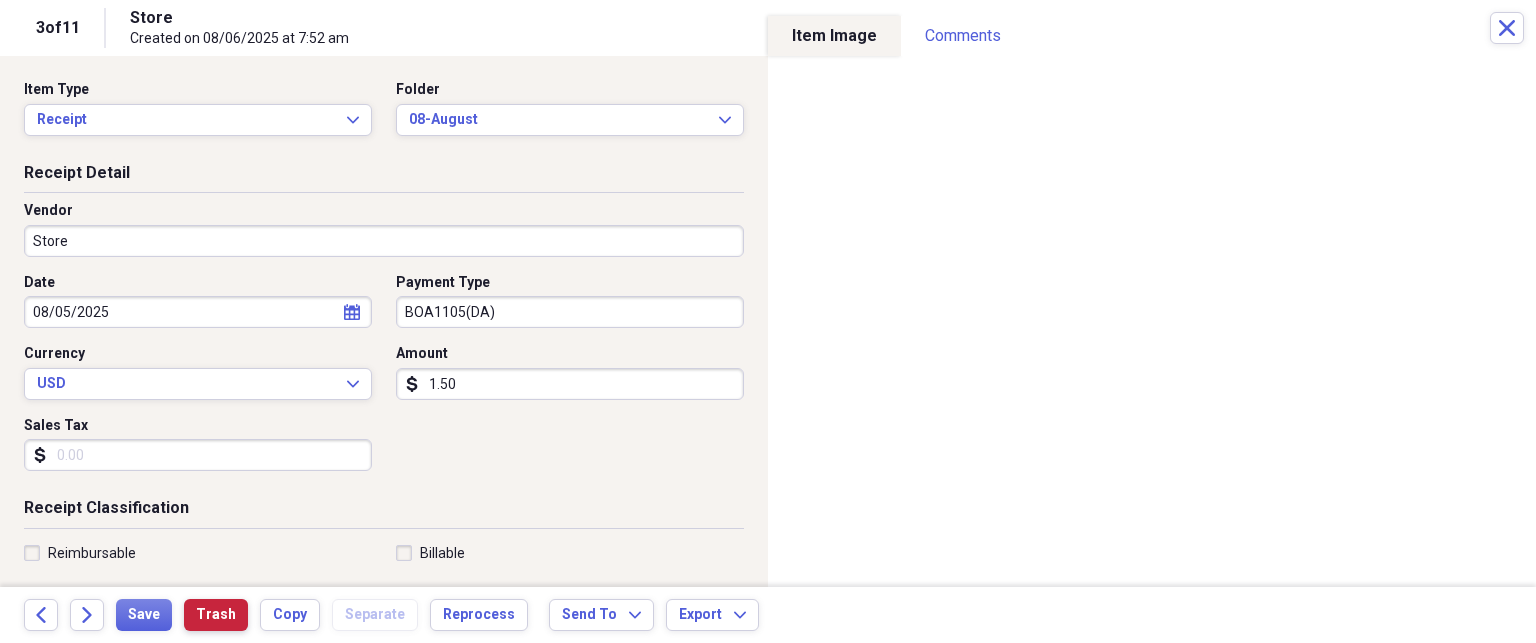 click on "Trash" at bounding box center [216, 615] 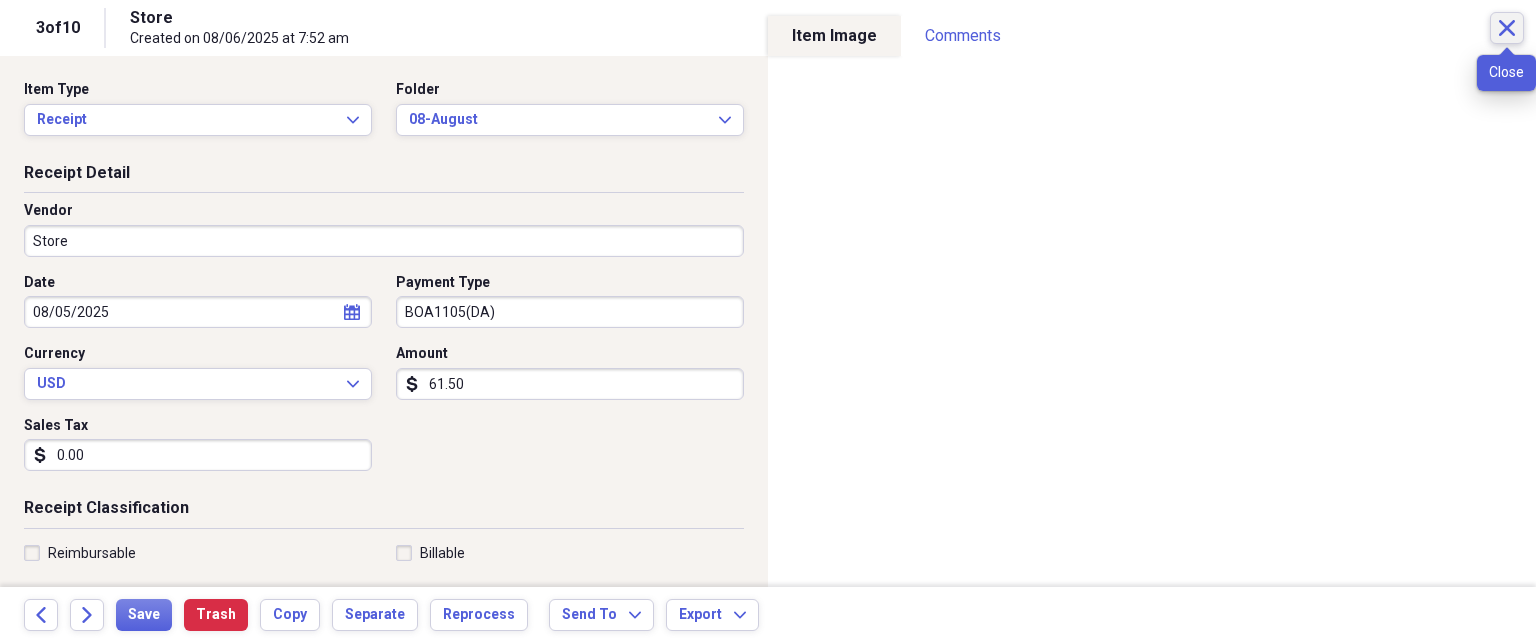 click on "Close" 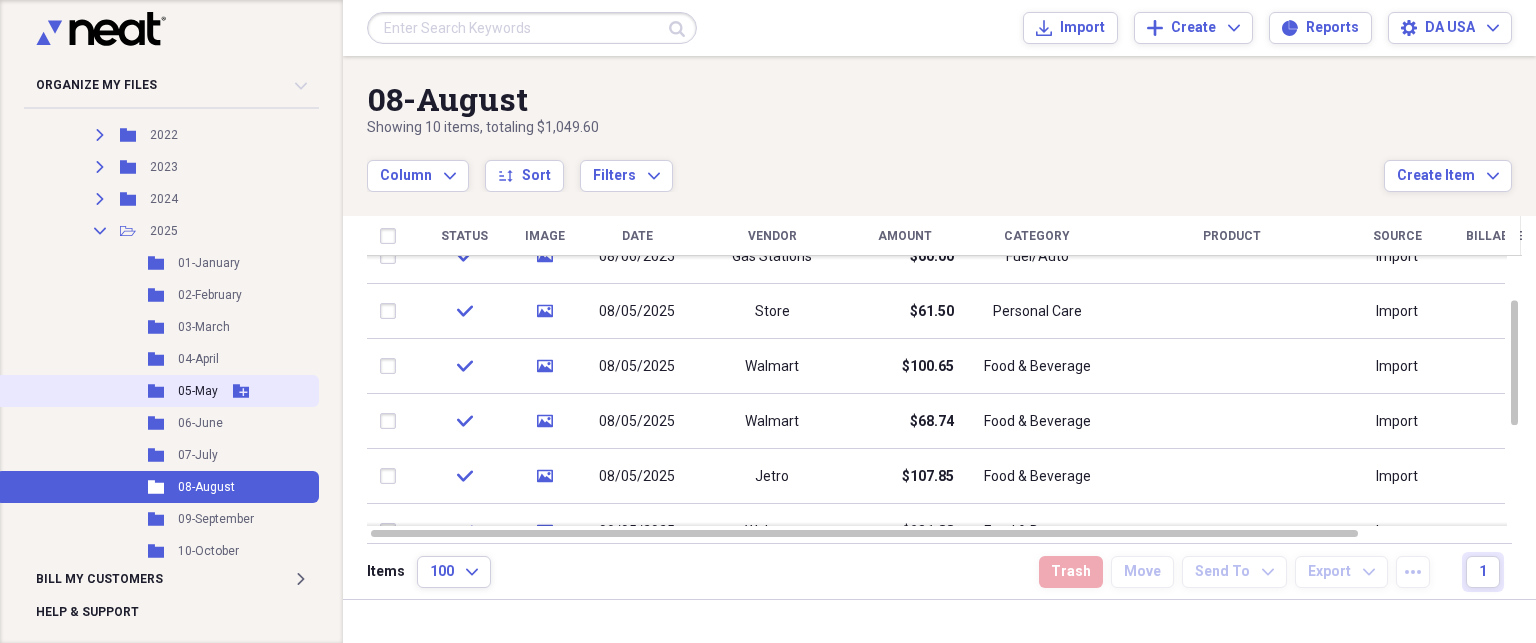 scroll, scrollTop: 524, scrollLeft: 0, axis: vertical 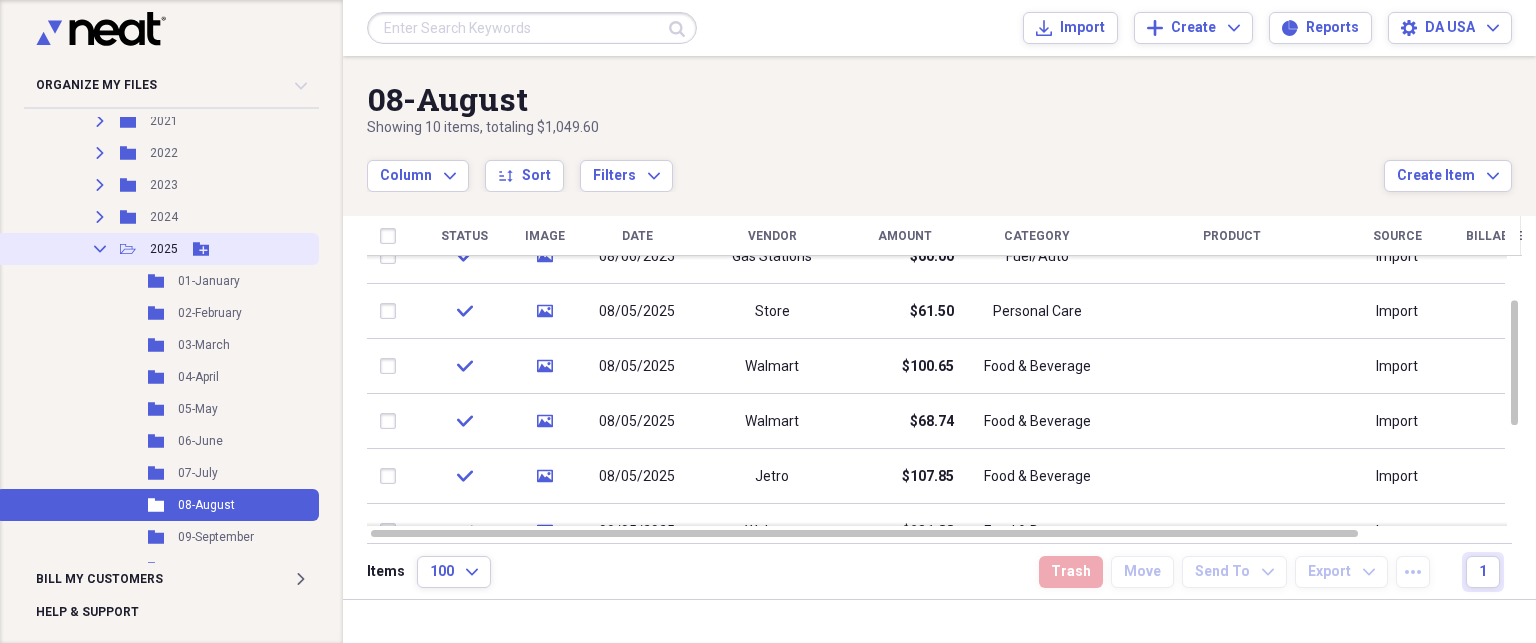 click 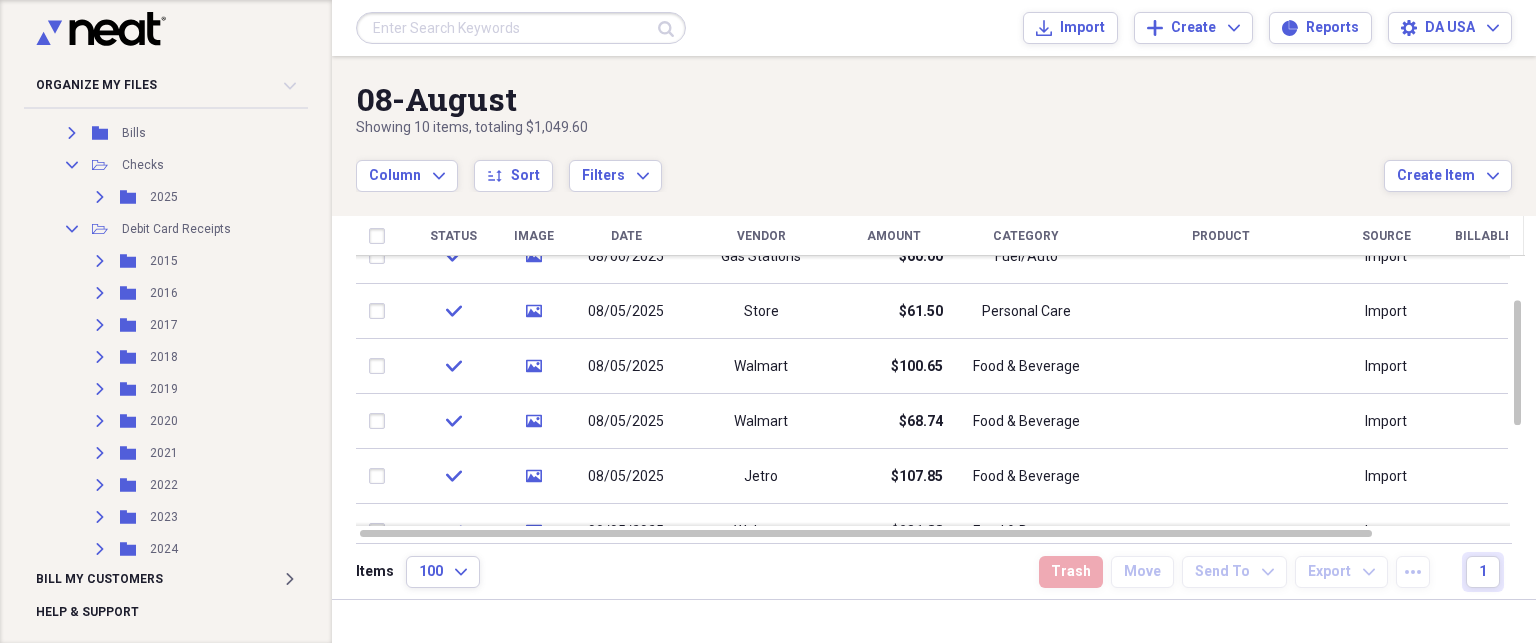 scroll, scrollTop: 191, scrollLeft: 0, axis: vertical 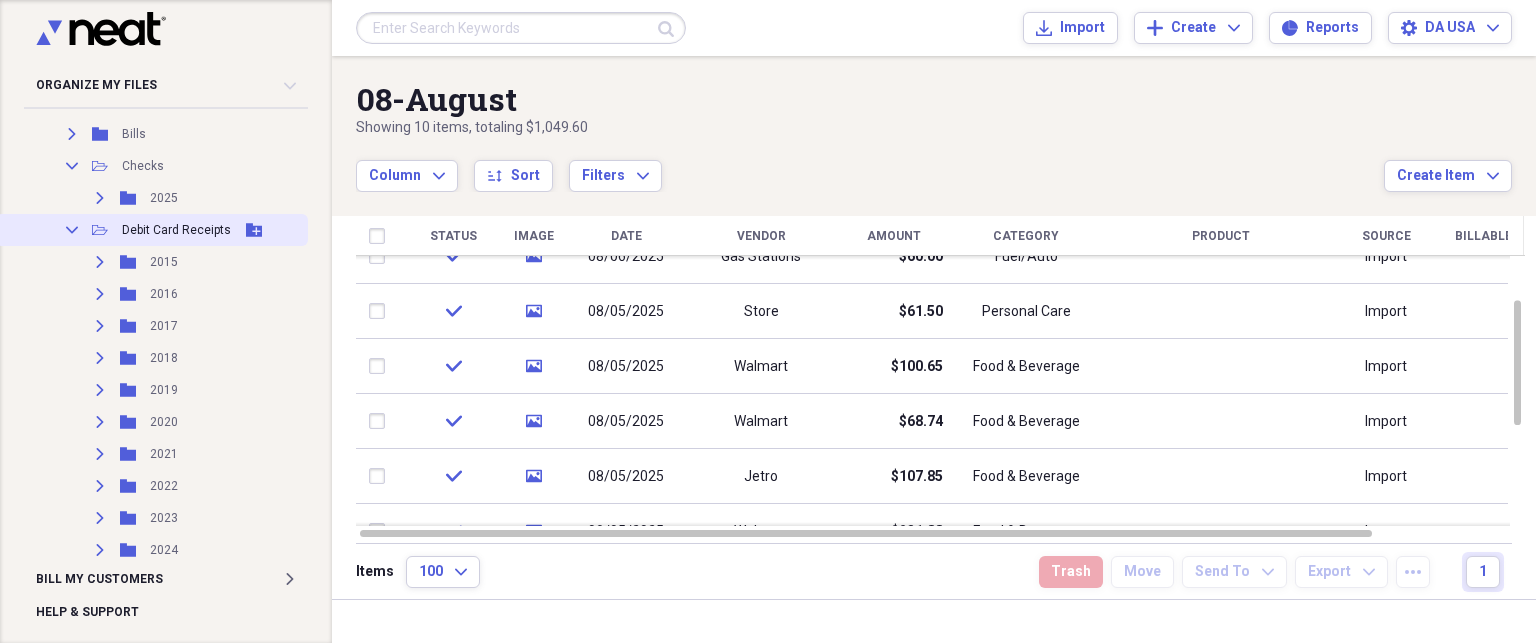 click on "Collapse" at bounding box center (72, 230) 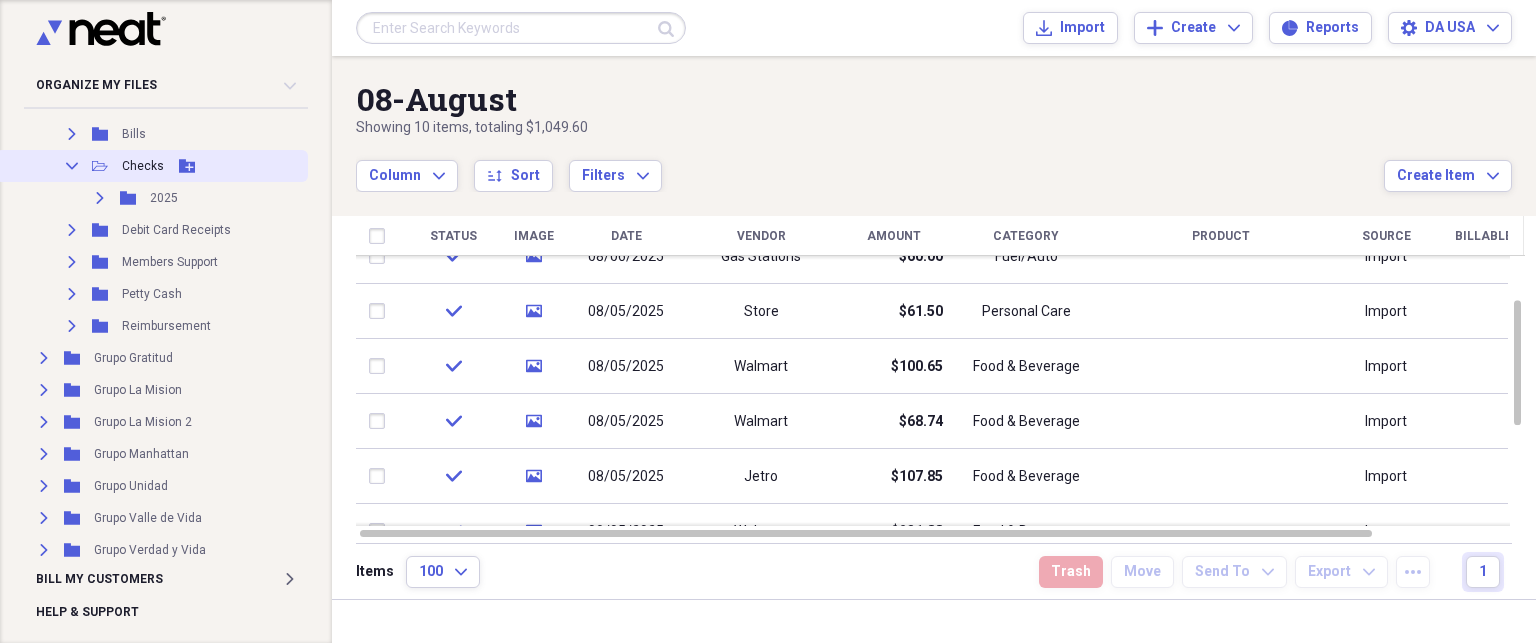 click 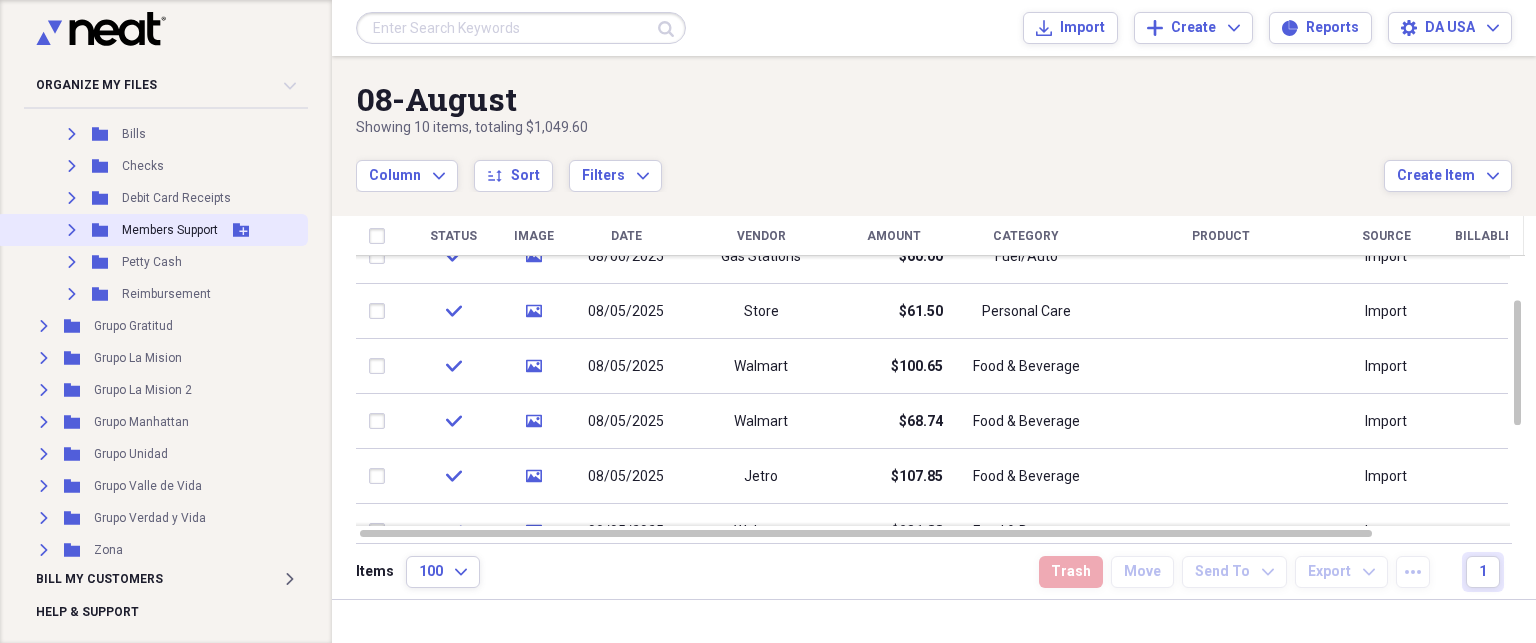 click 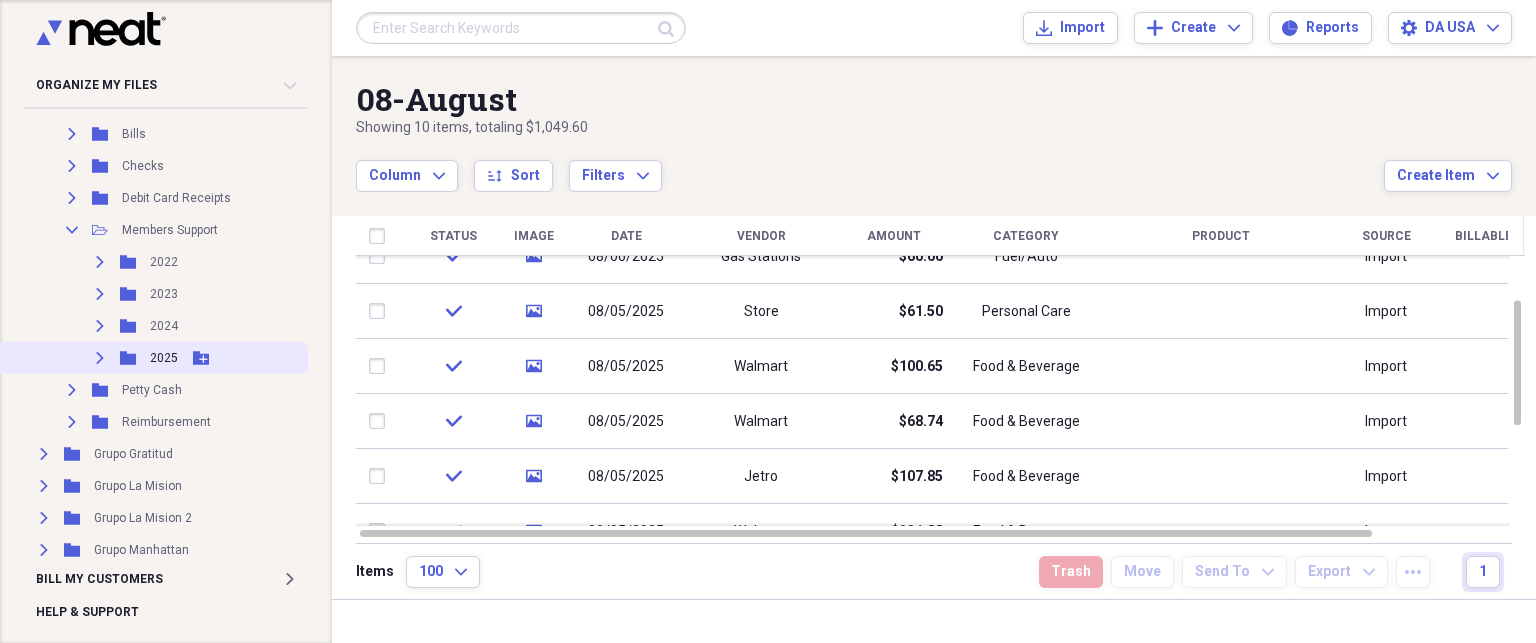 click 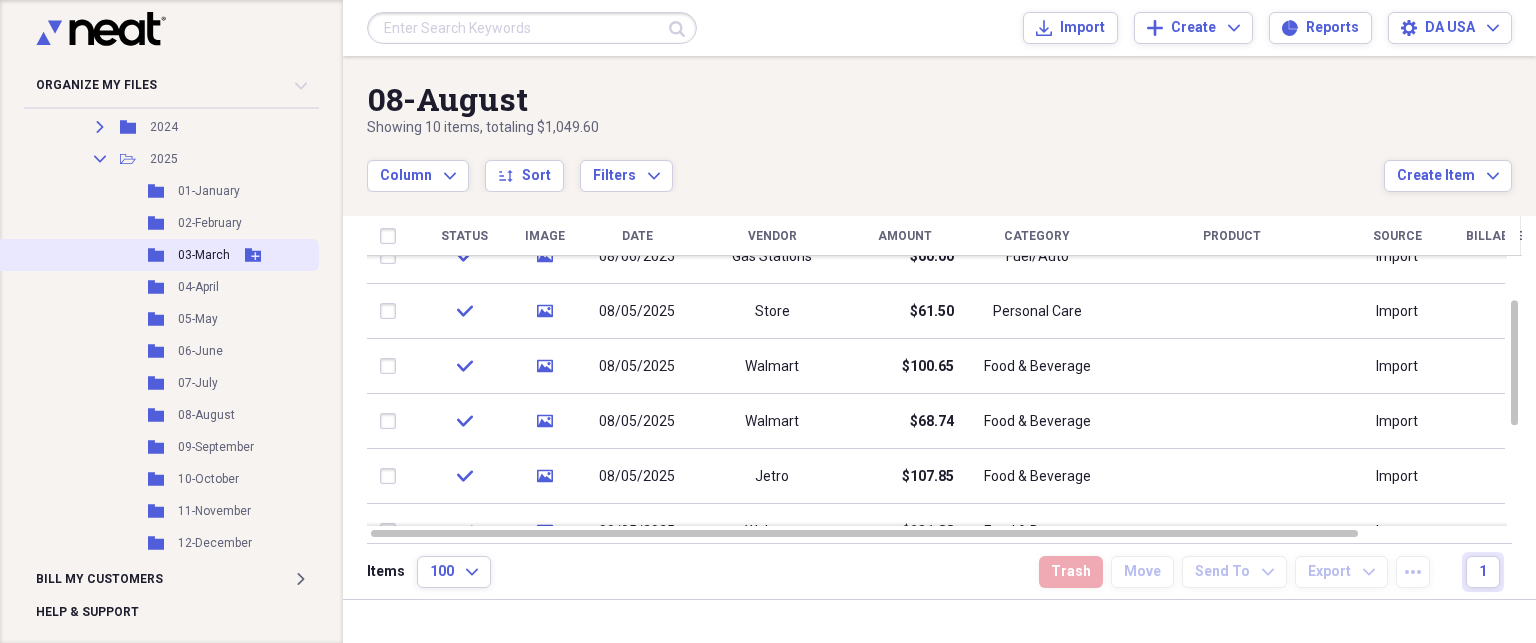 scroll, scrollTop: 396, scrollLeft: 0, axis: vertical 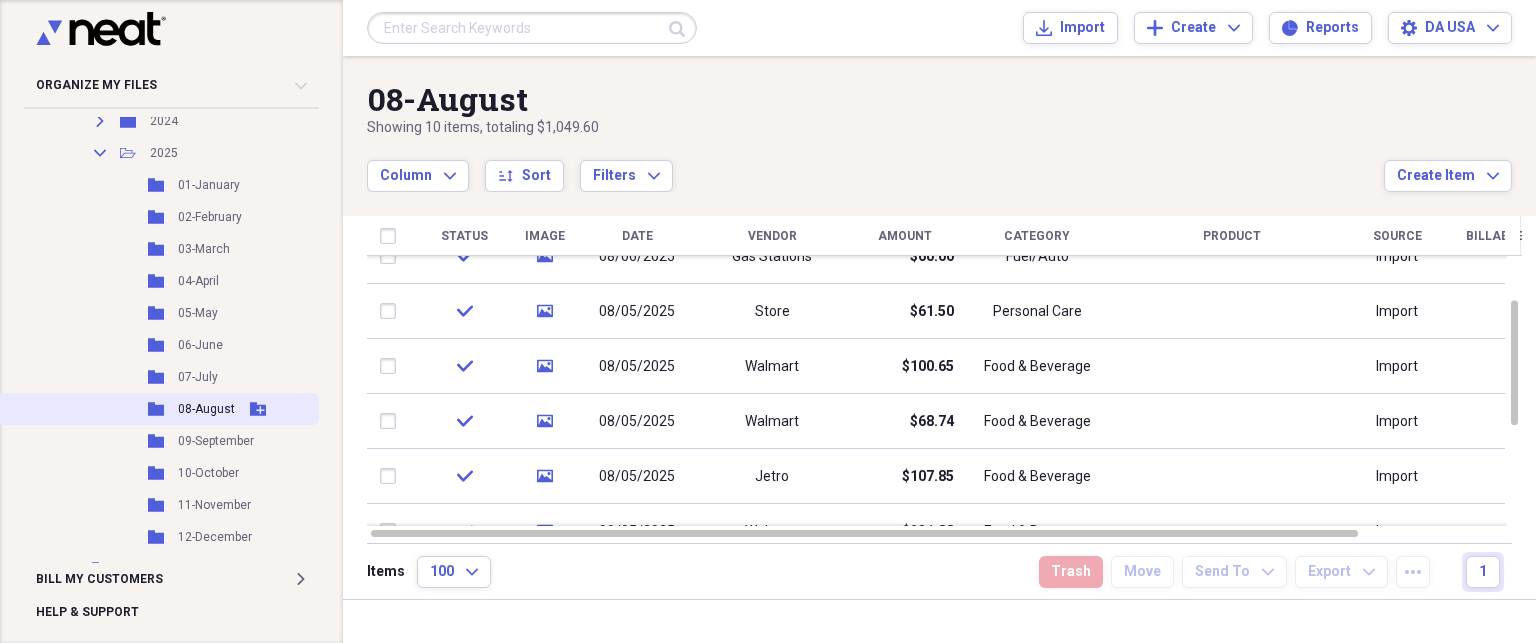 click on "Folder 08-August Add Folder" at bounding box center [157, 409] 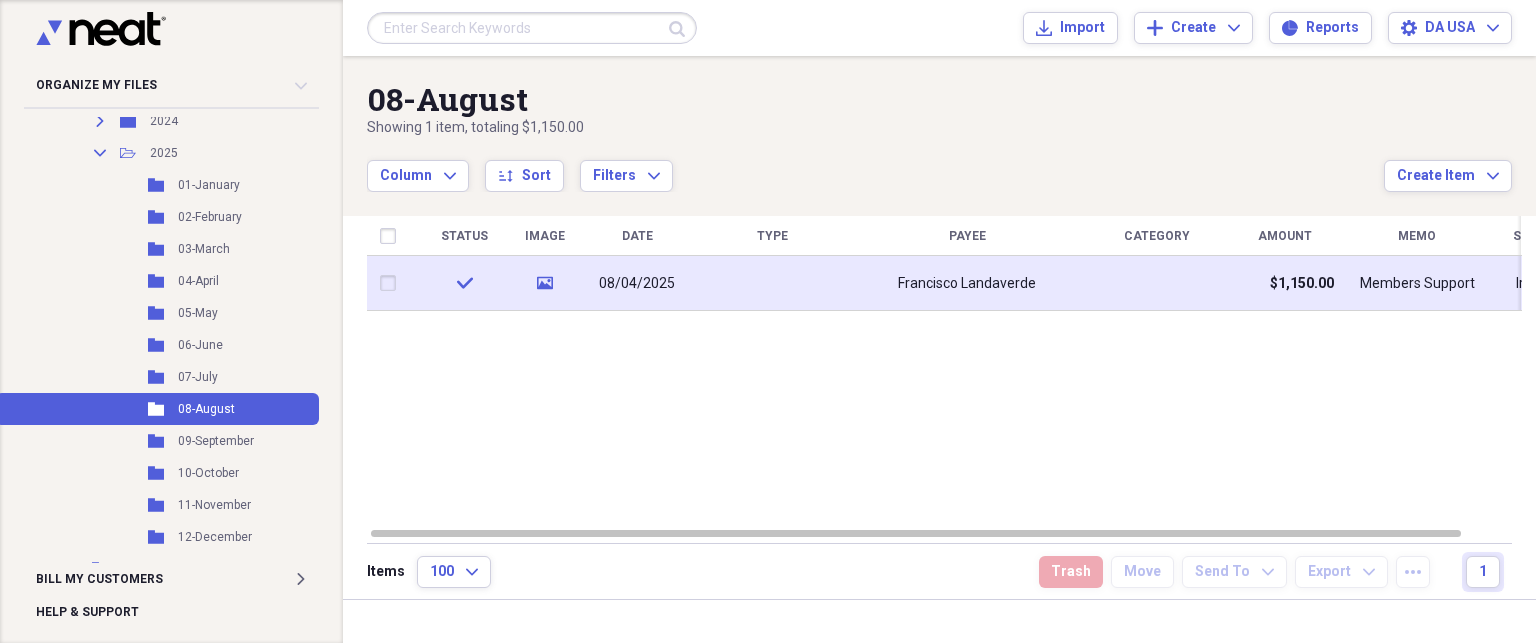 click at bounding box center [772, 283] 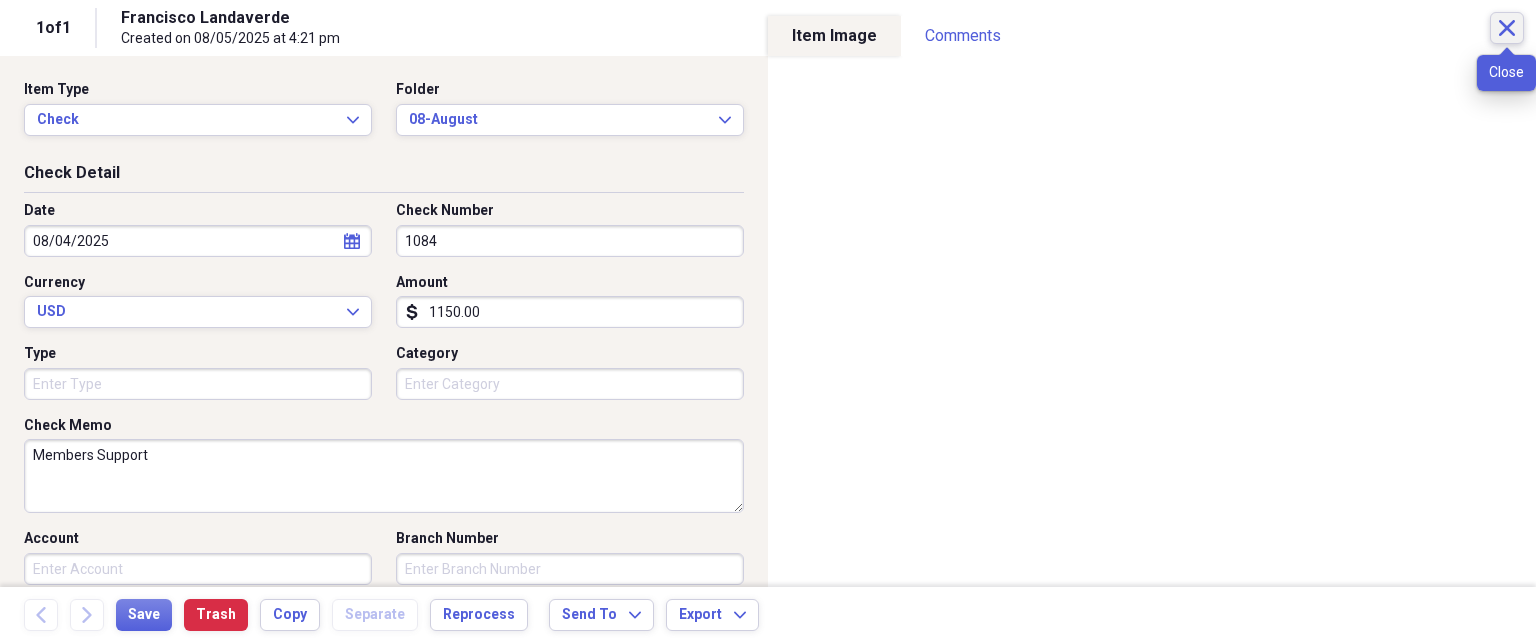click on "Close" 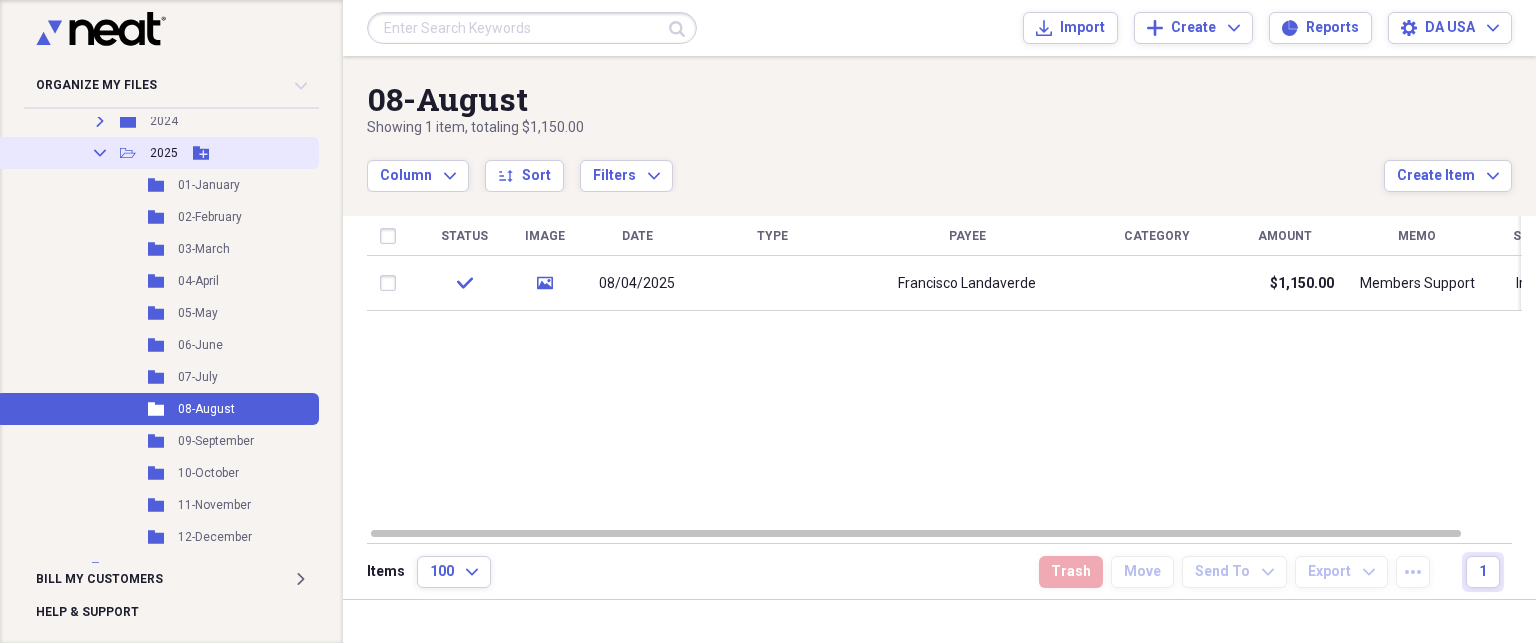 click 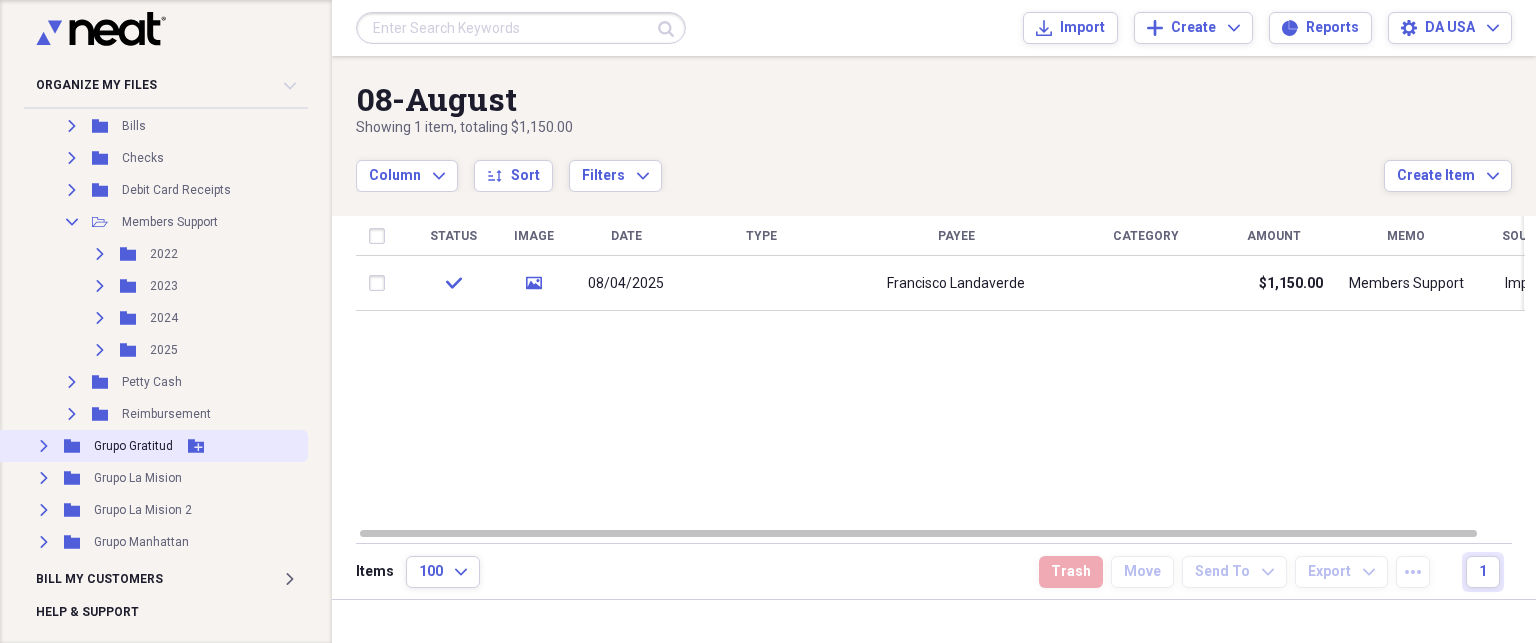 scroll, scrollTop: 176, scrollLeft: 0, axis: vertical 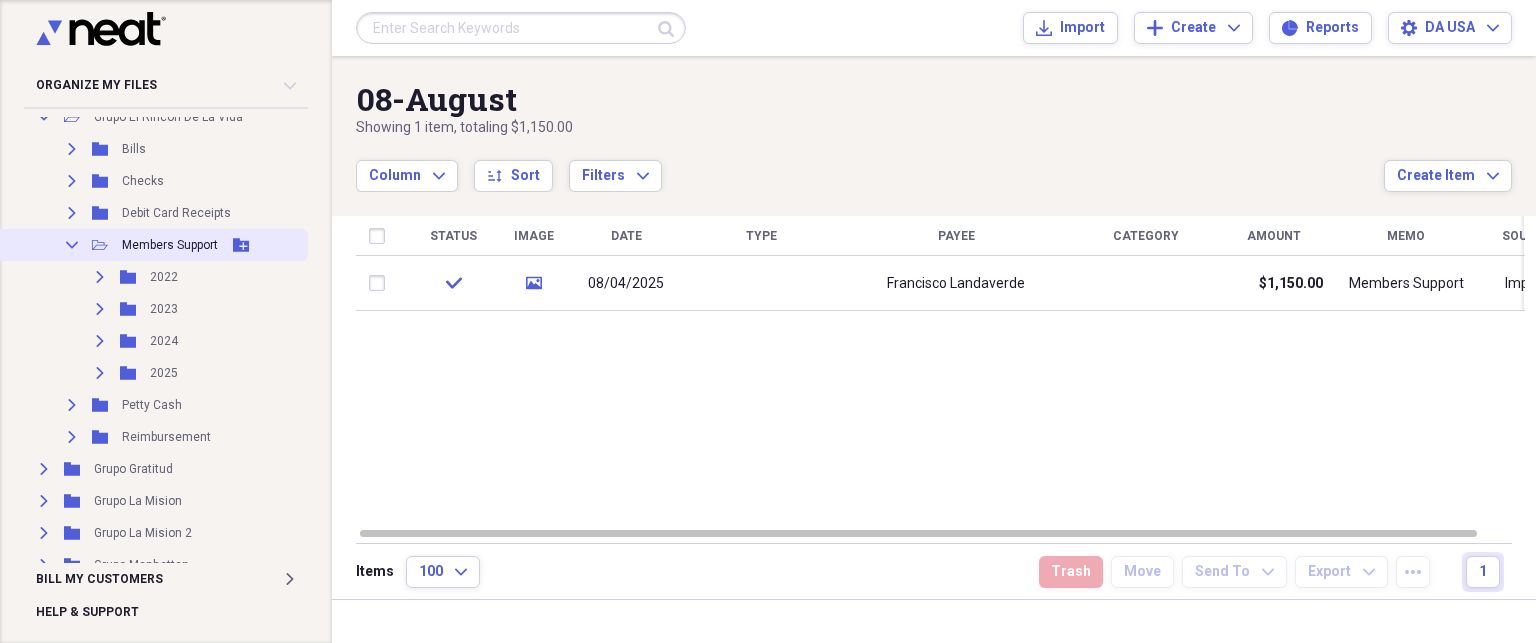 click on "Collapse" 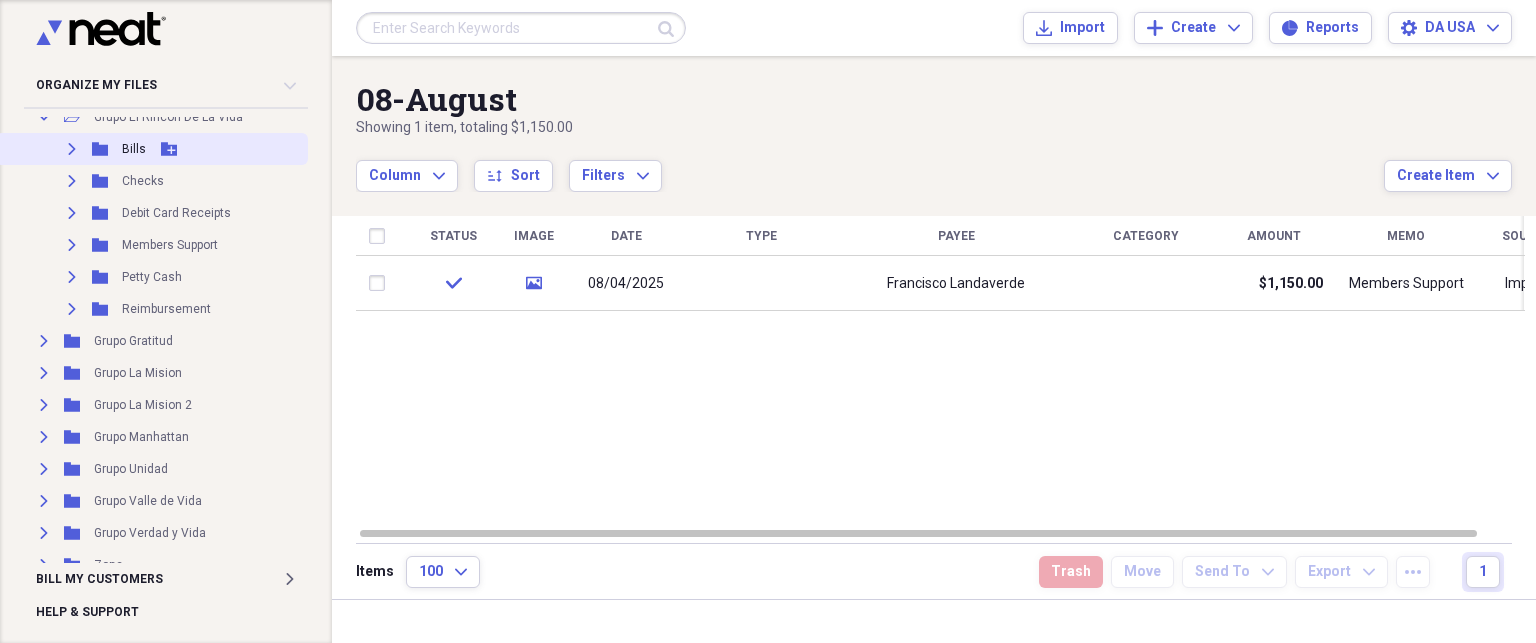 click on "Expand" 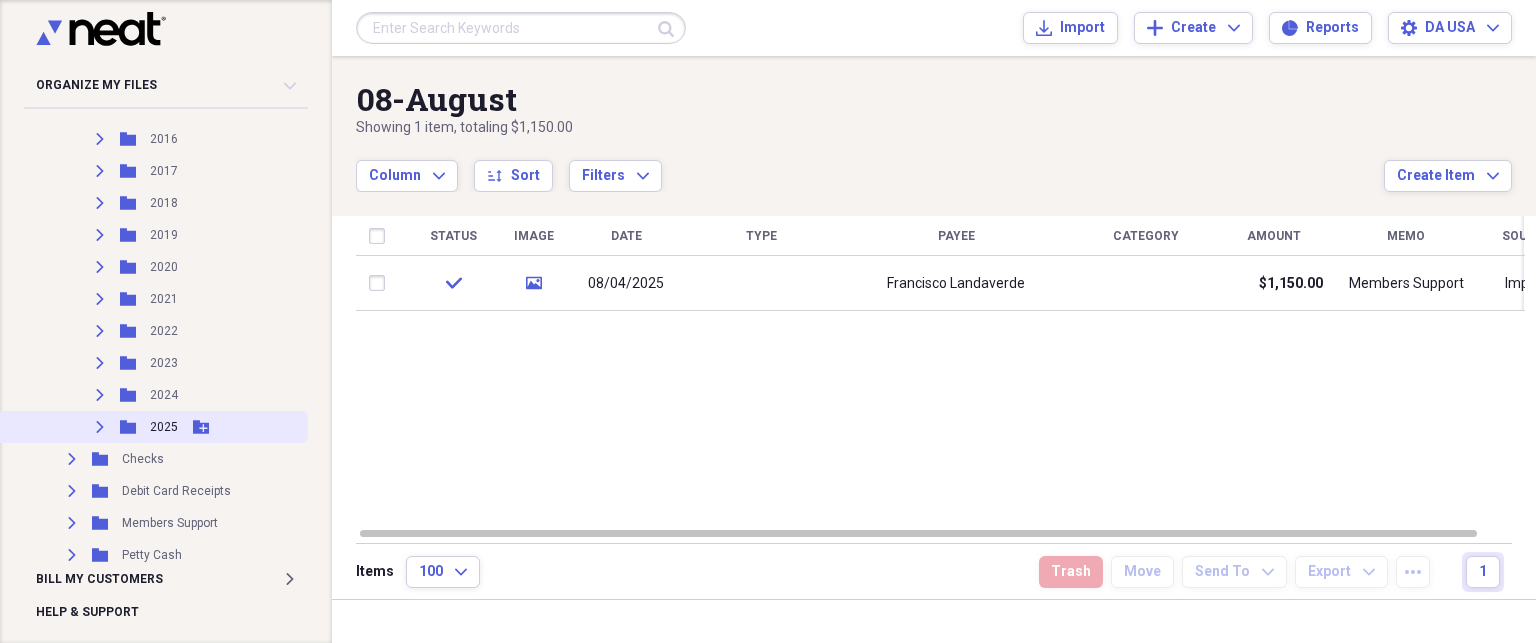 scroll, scrollTop: 248, scrollLeft: 0, axis: vertical 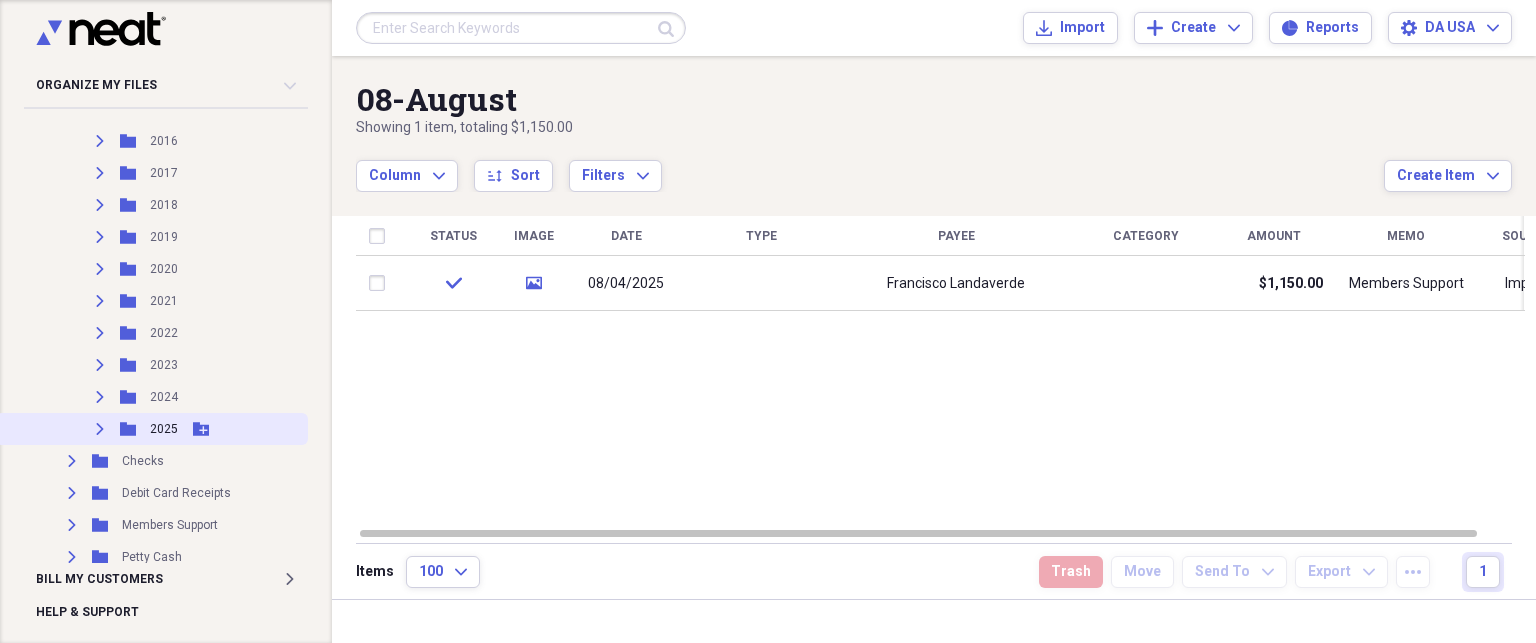 click on "Expand" 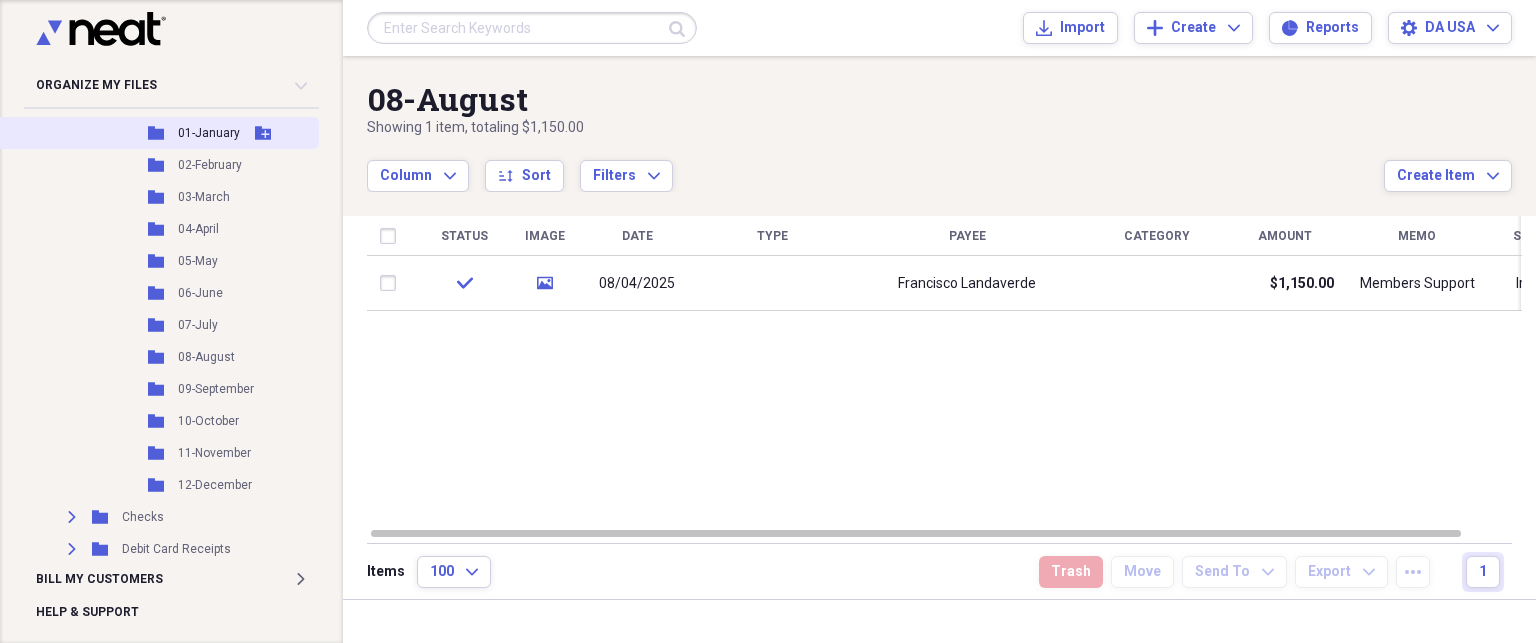 scroll, scrollTop: 584, scrollLeft: 0, axis: vertical 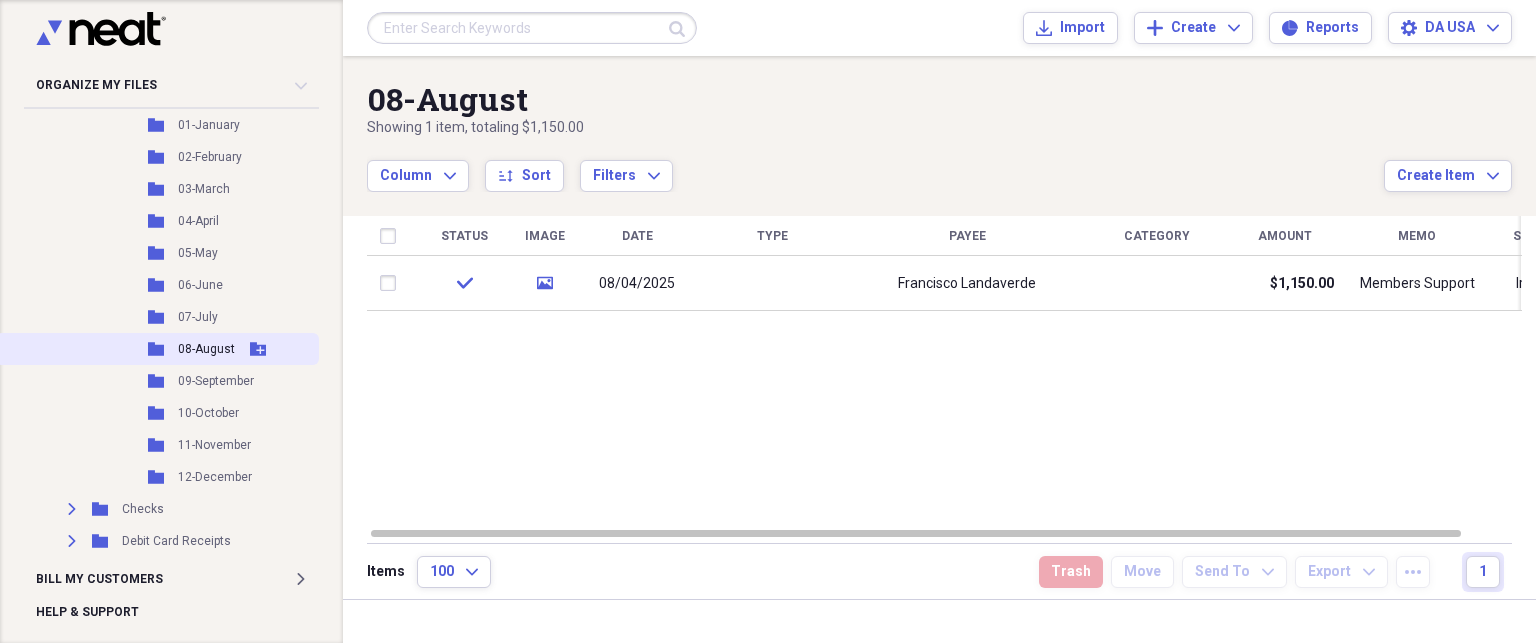 click on "Folder 08-August Add Folder" at bounding box center [157, 349] 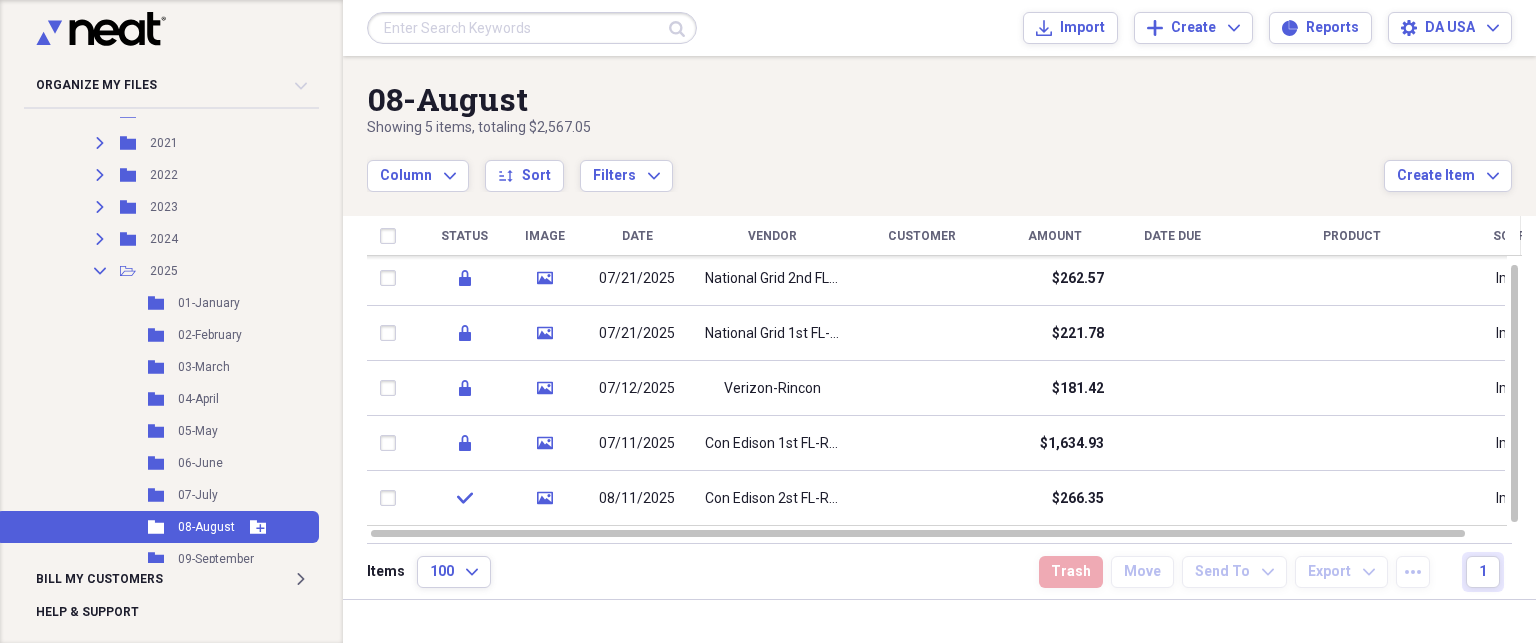 scroll, scrollTop: 392, scrollLeft: 0, axis: vertical 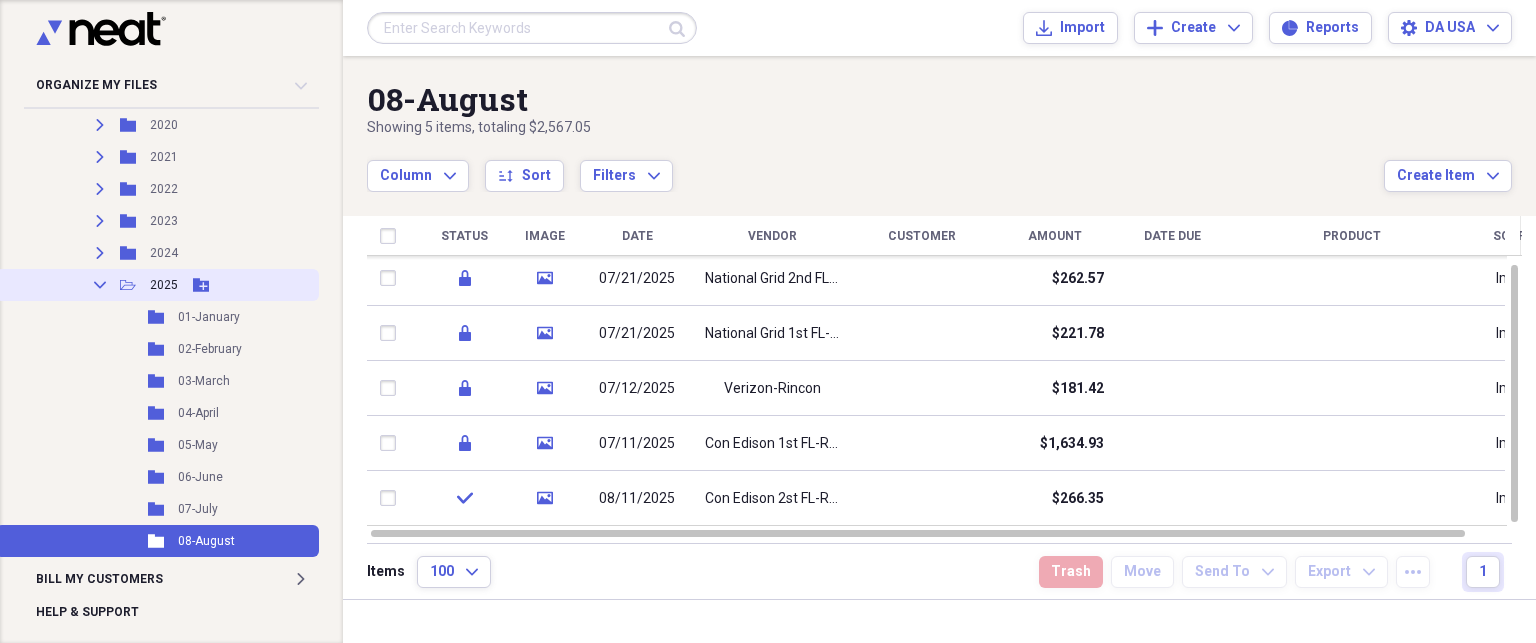 click on "Collapse" 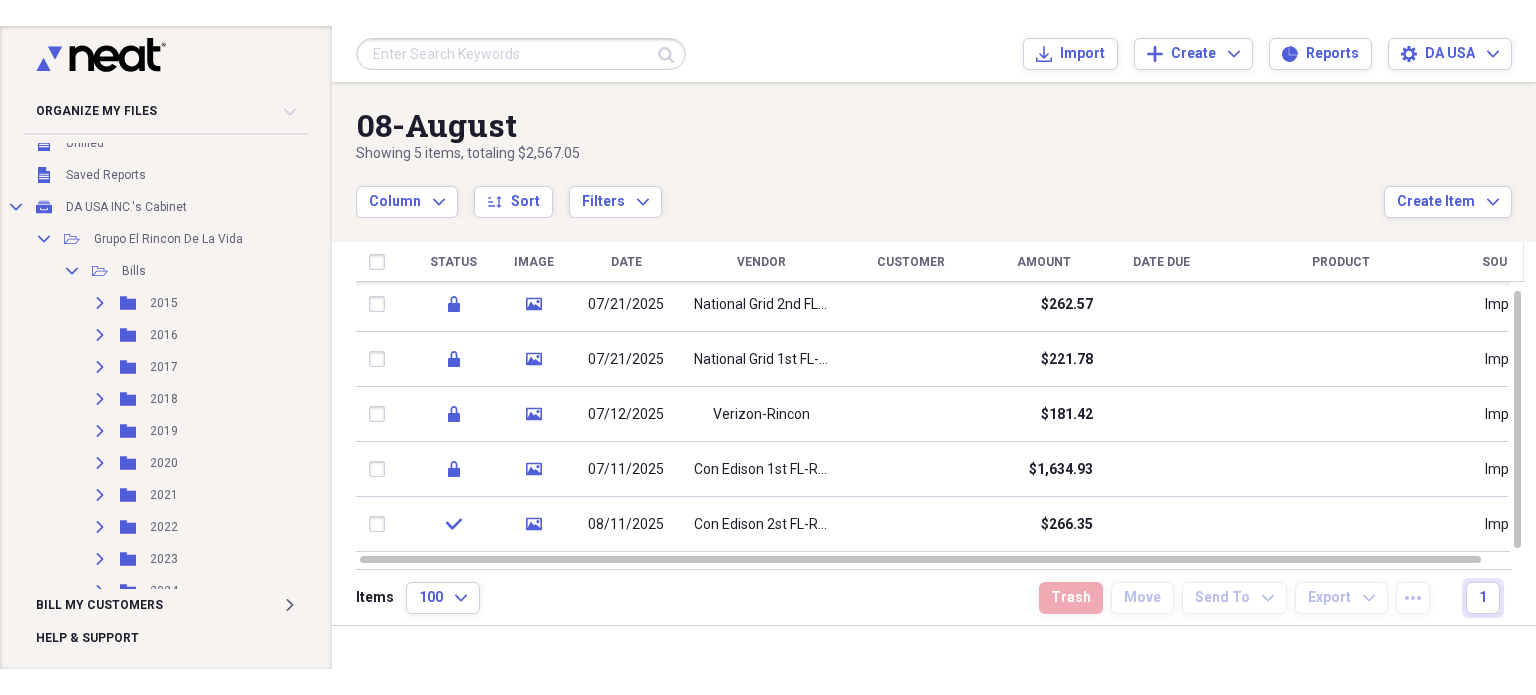 scroll, scrollTop: 60, scrollLeft: 0, axis: vertical 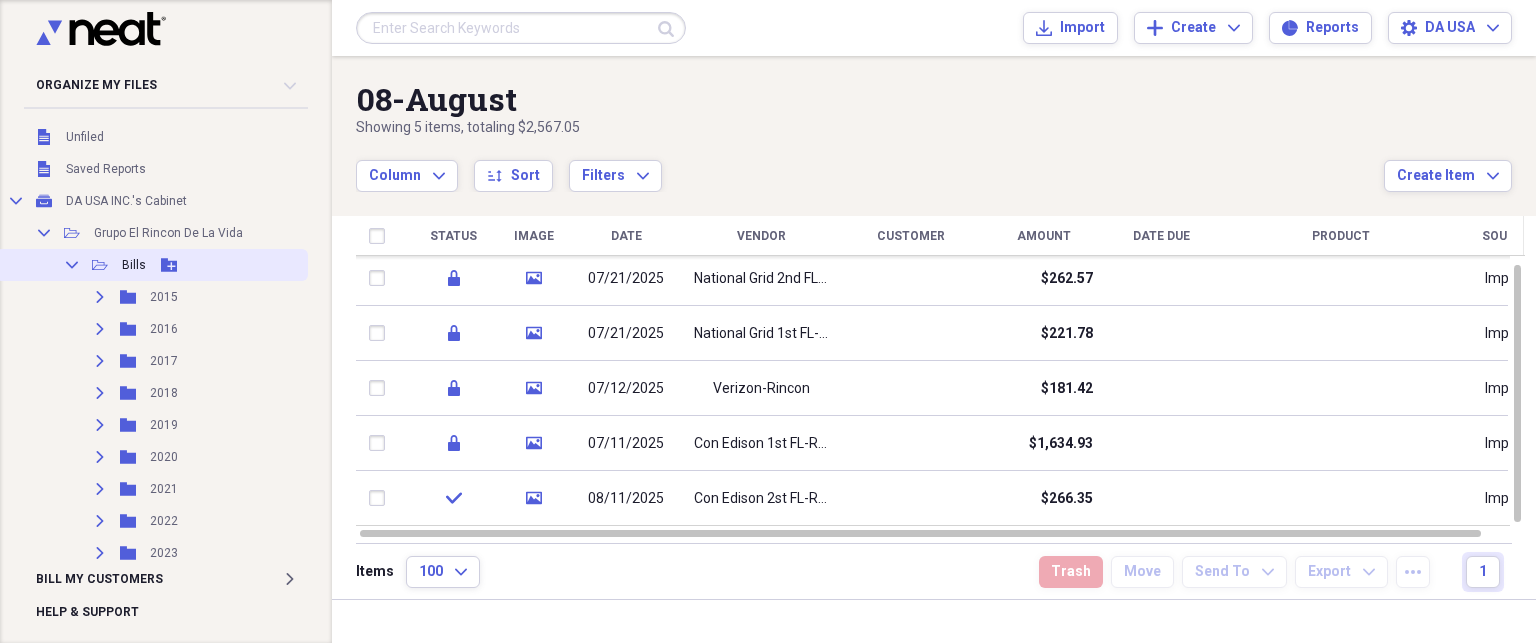 click on "Collapse" 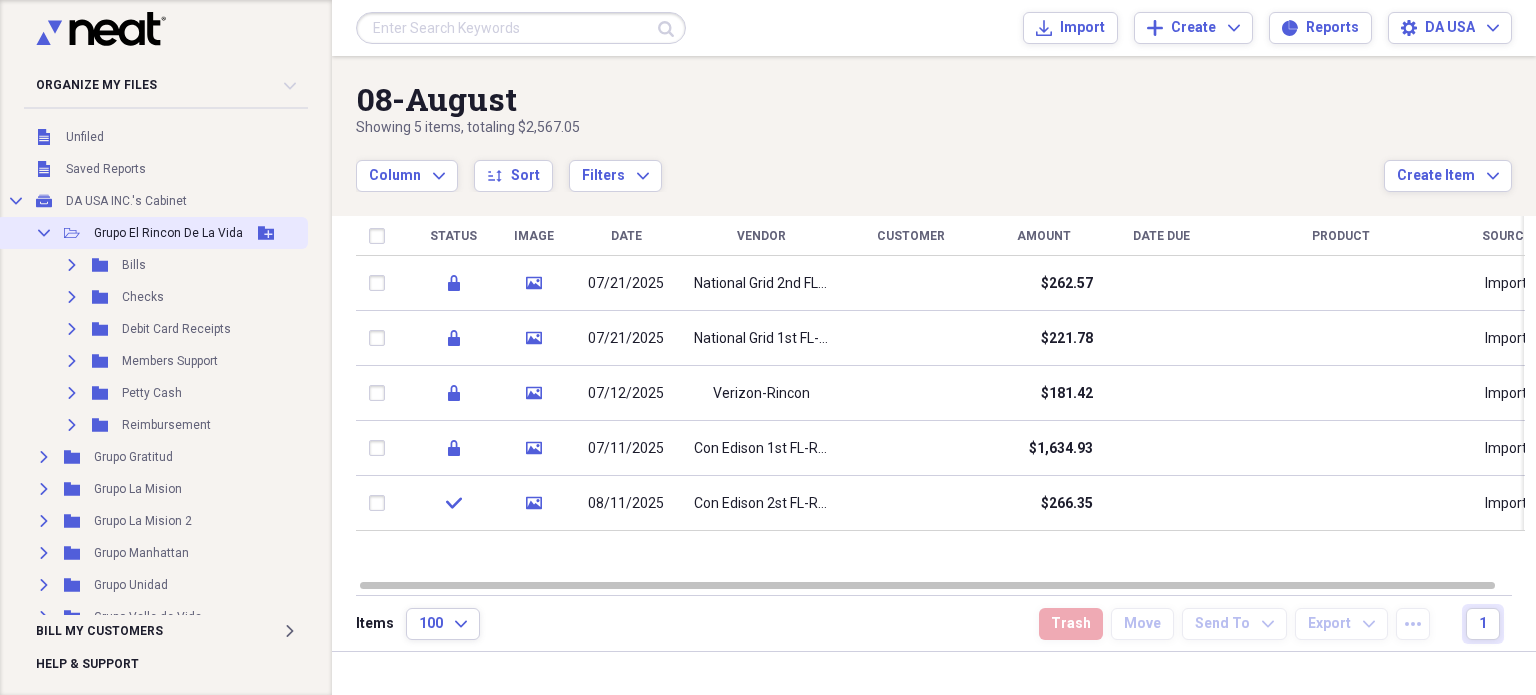 click on "Collapse" 